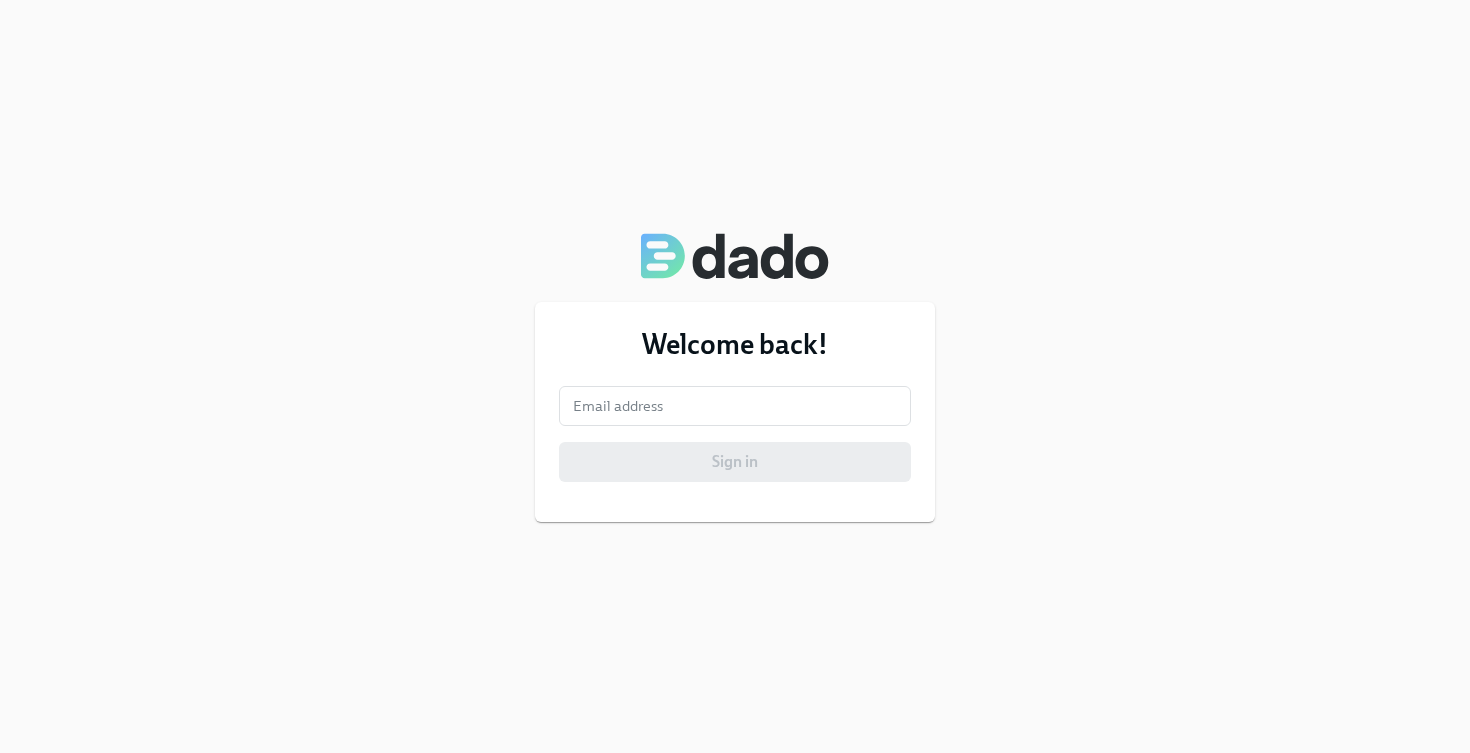 scroll, scrollTop: 0, scrollLeft: 0, axis: both 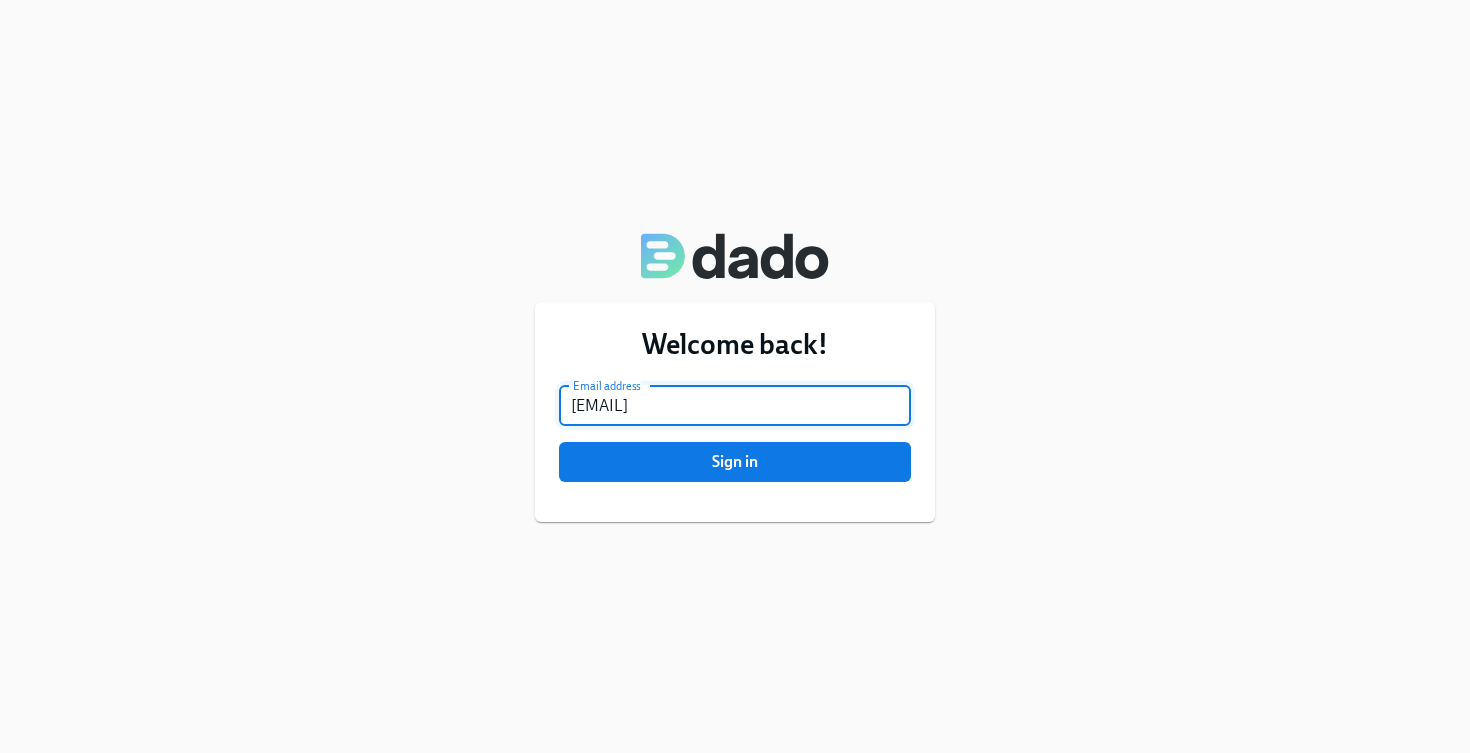 type on "[EMAIL]" 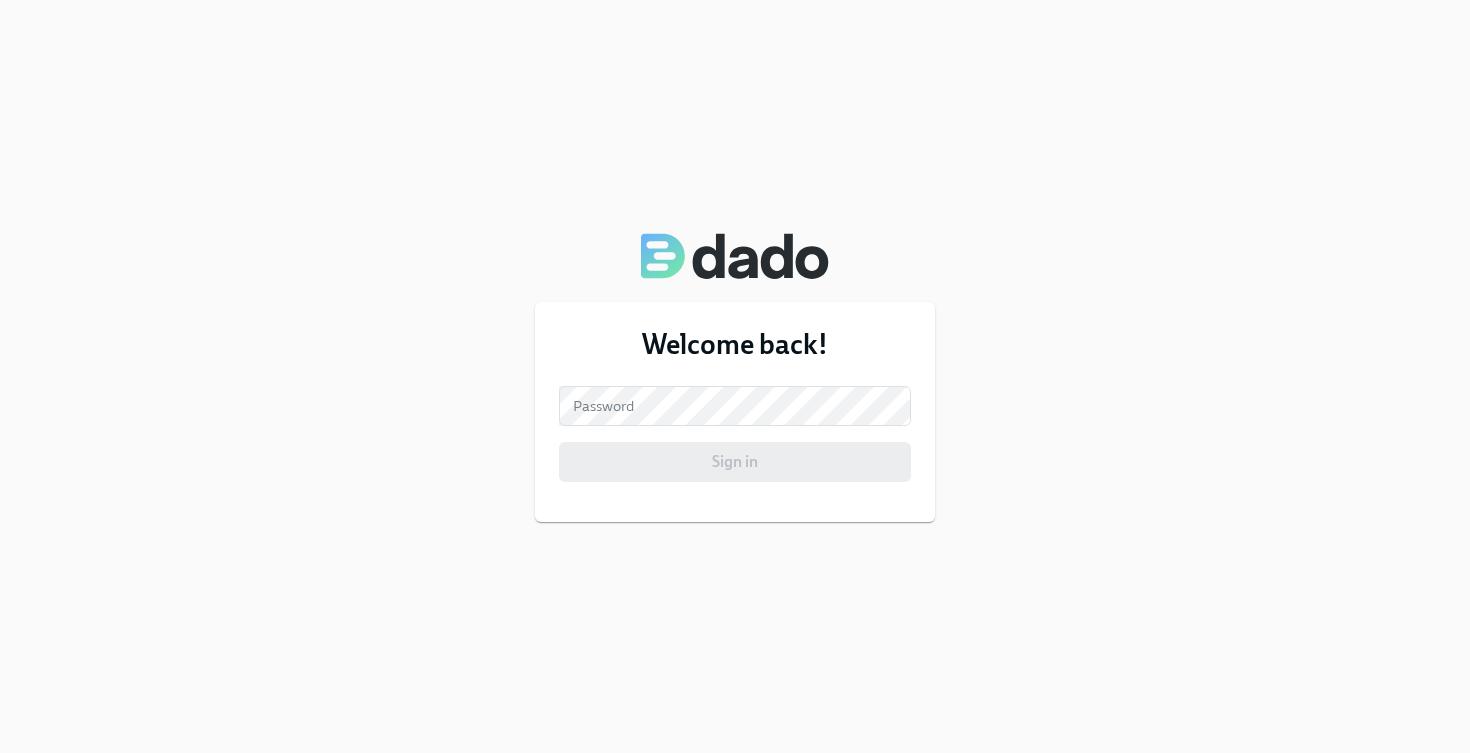 click on "Welcome back! Email address [EMAIL] Email address Password Password Sign in" at bounding box center (735, 376) 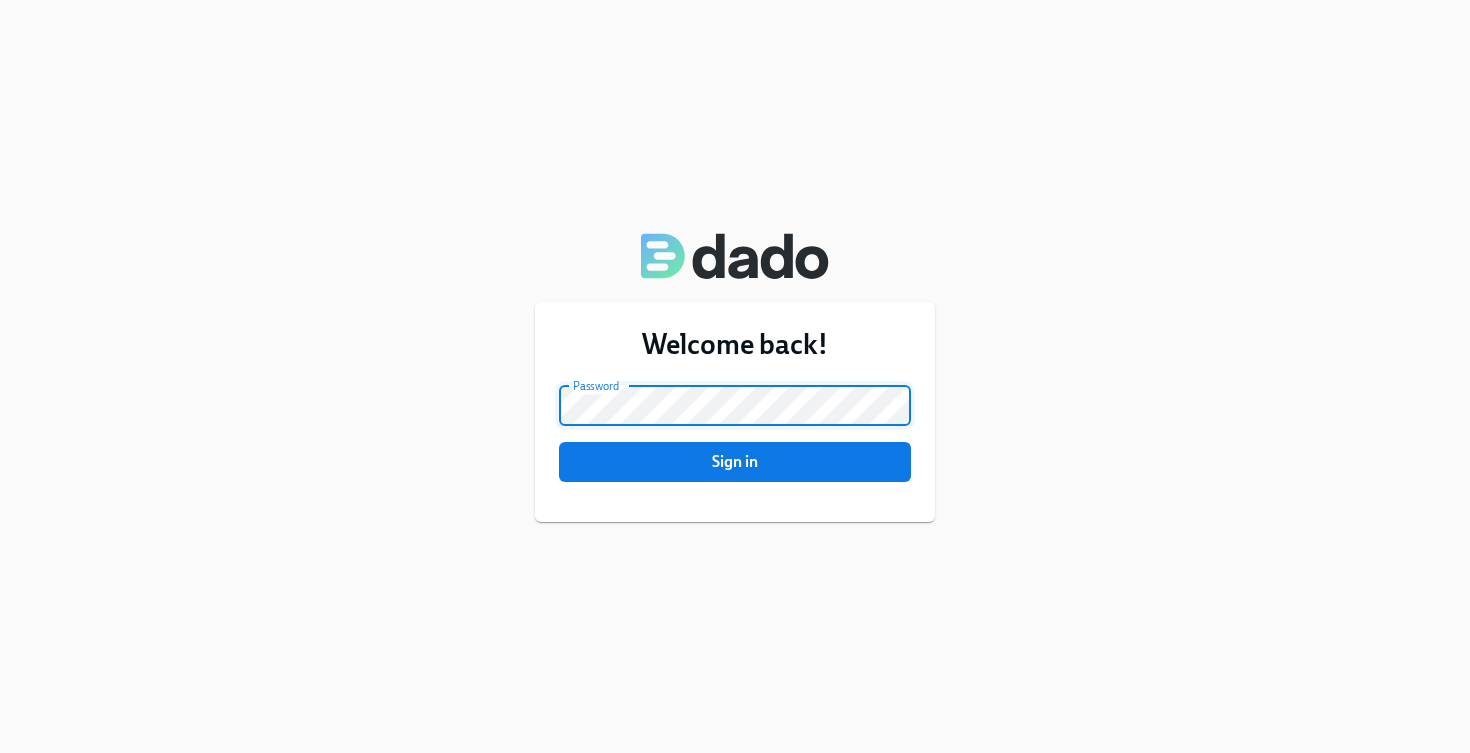 click on "Sign in" at bounding box center (735, 462) 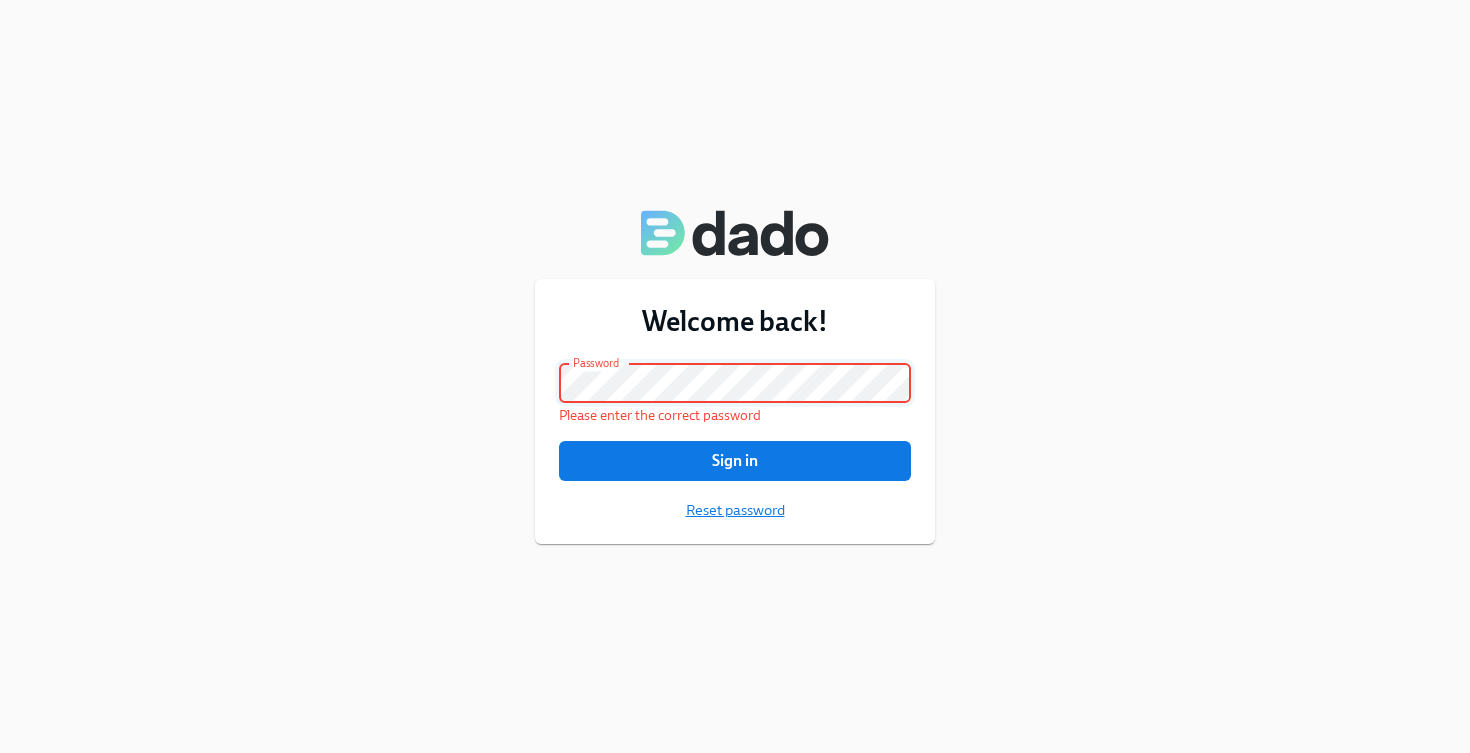 click on "Reset password" at bounding box center [735, 510] 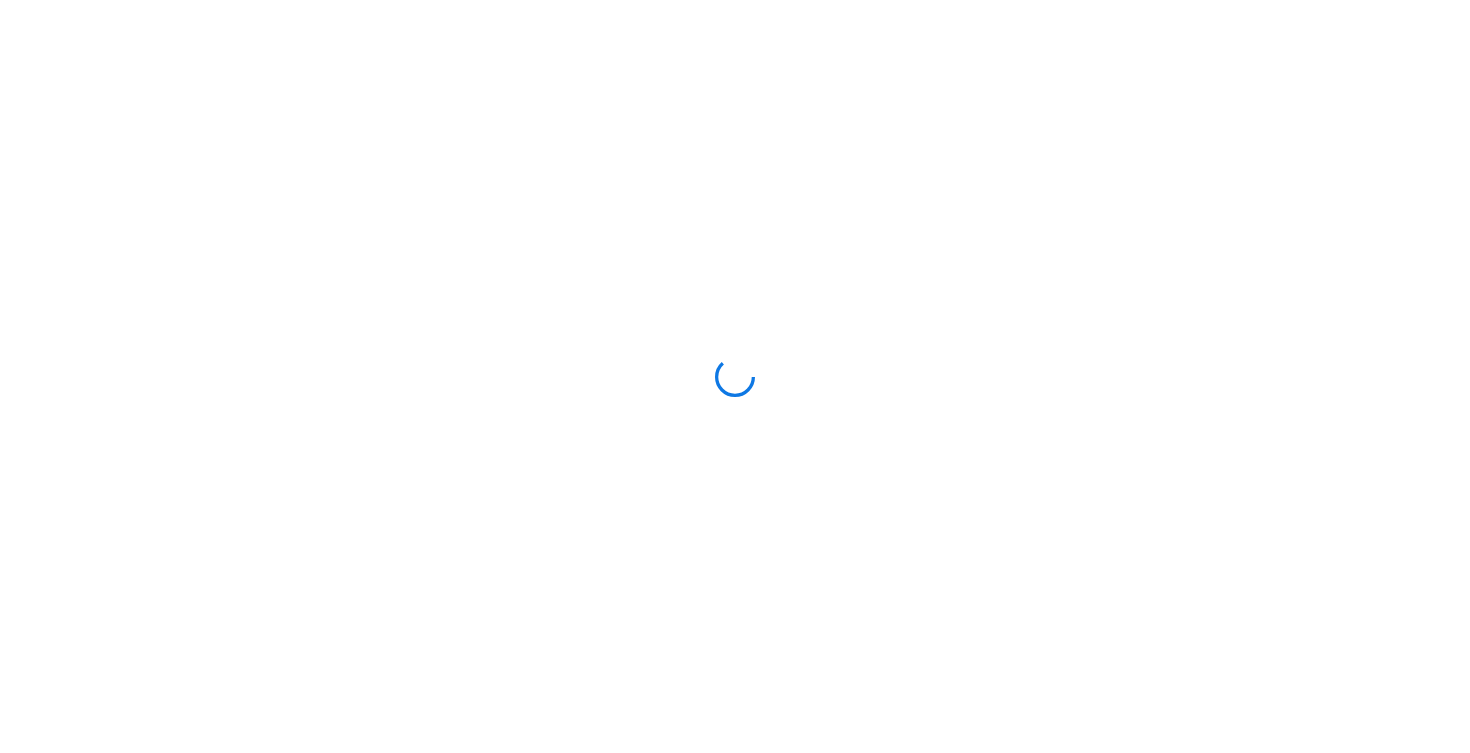 scroll, scrollTop: 0, scrollLeft: 0, axis: both 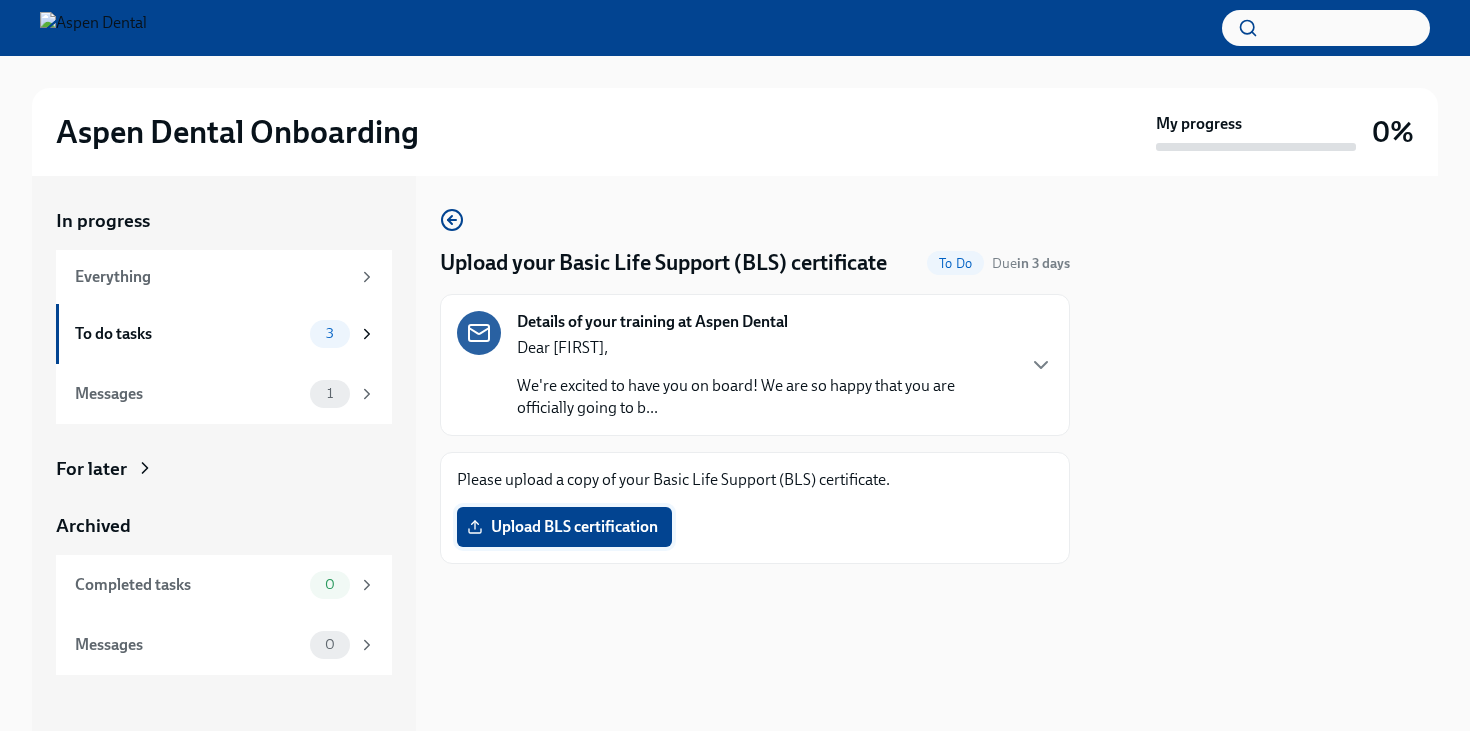 click on "Upload BLS certification" at bounding box center [564, 527] 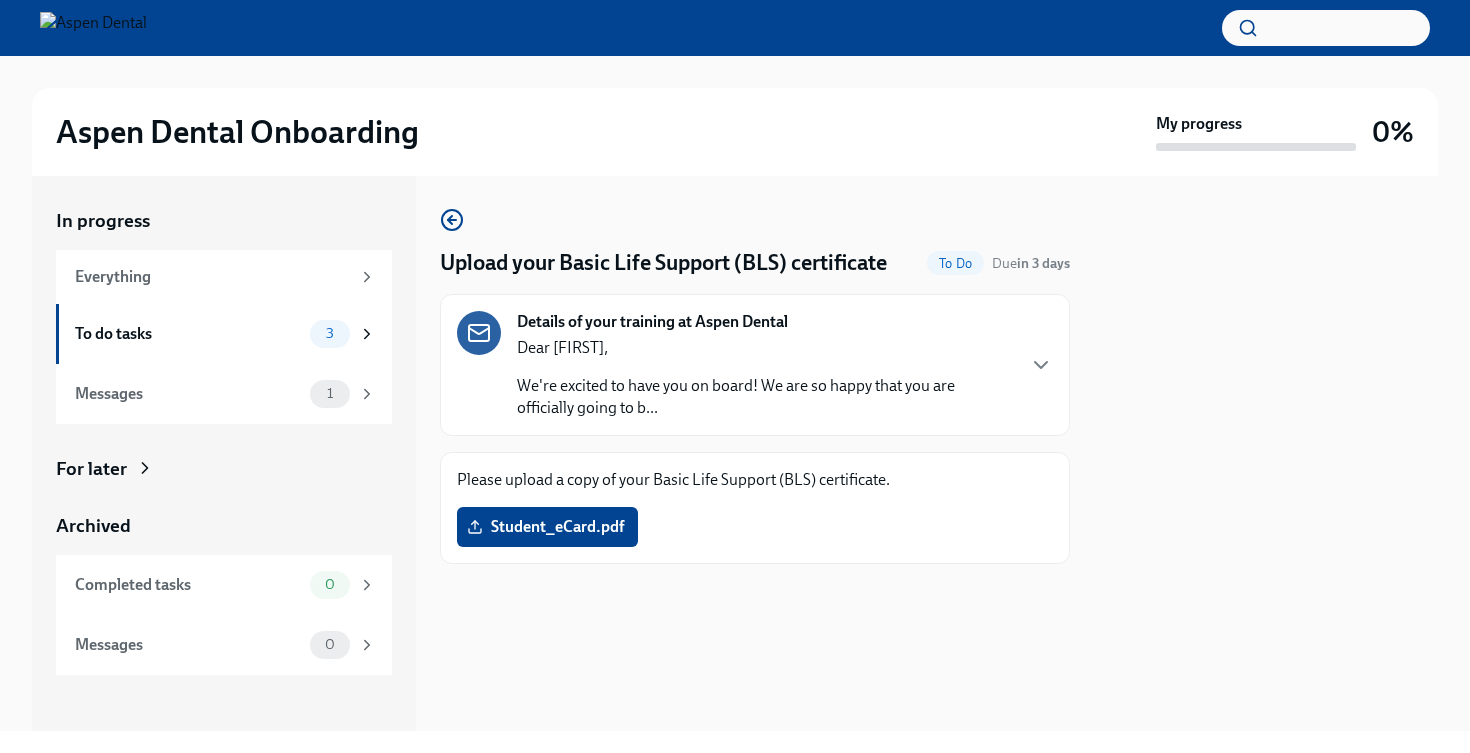 click on "We're excited to have you on board! We are so happy that you are officially going to b..." at bounding box center (765, 397) 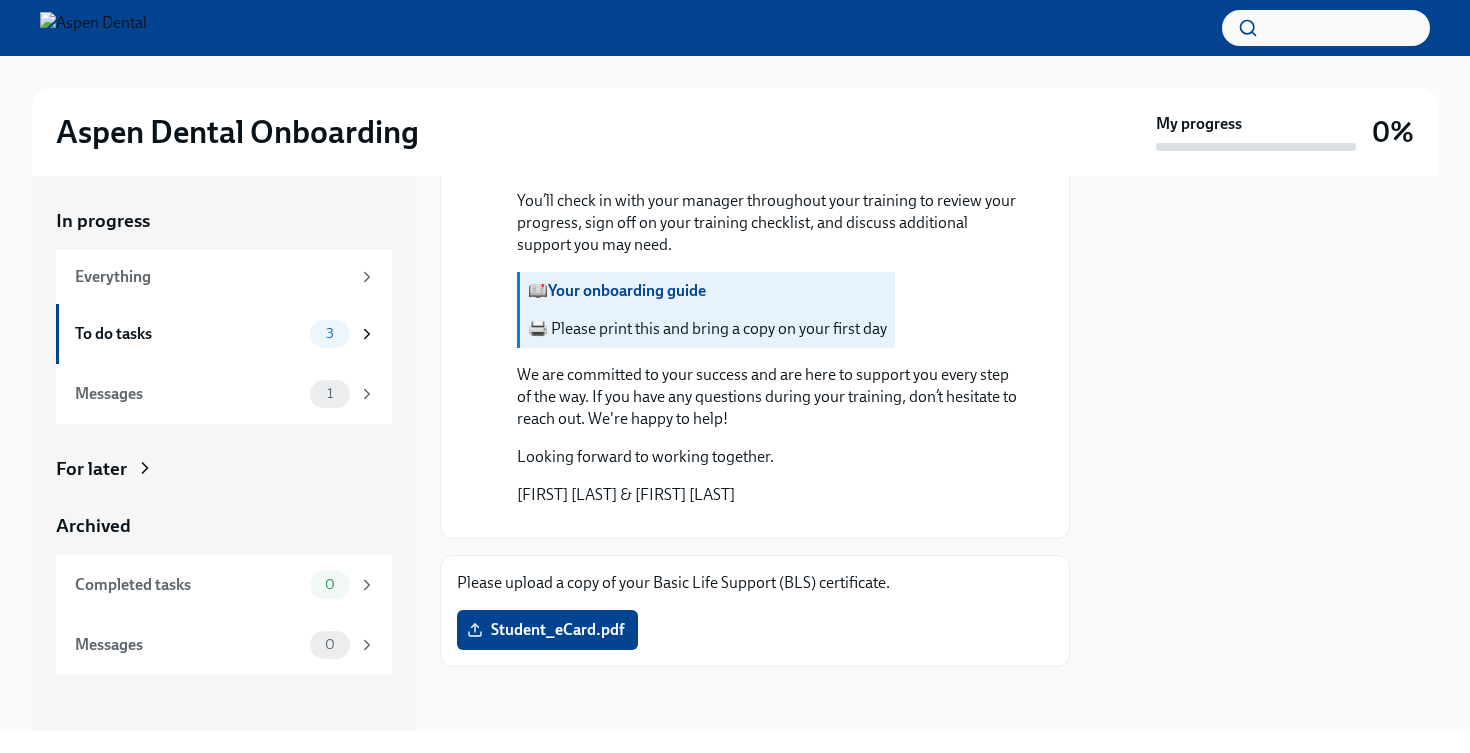 scroll, scrollTop: 1683, scrollLeft: 0, axis: vertical 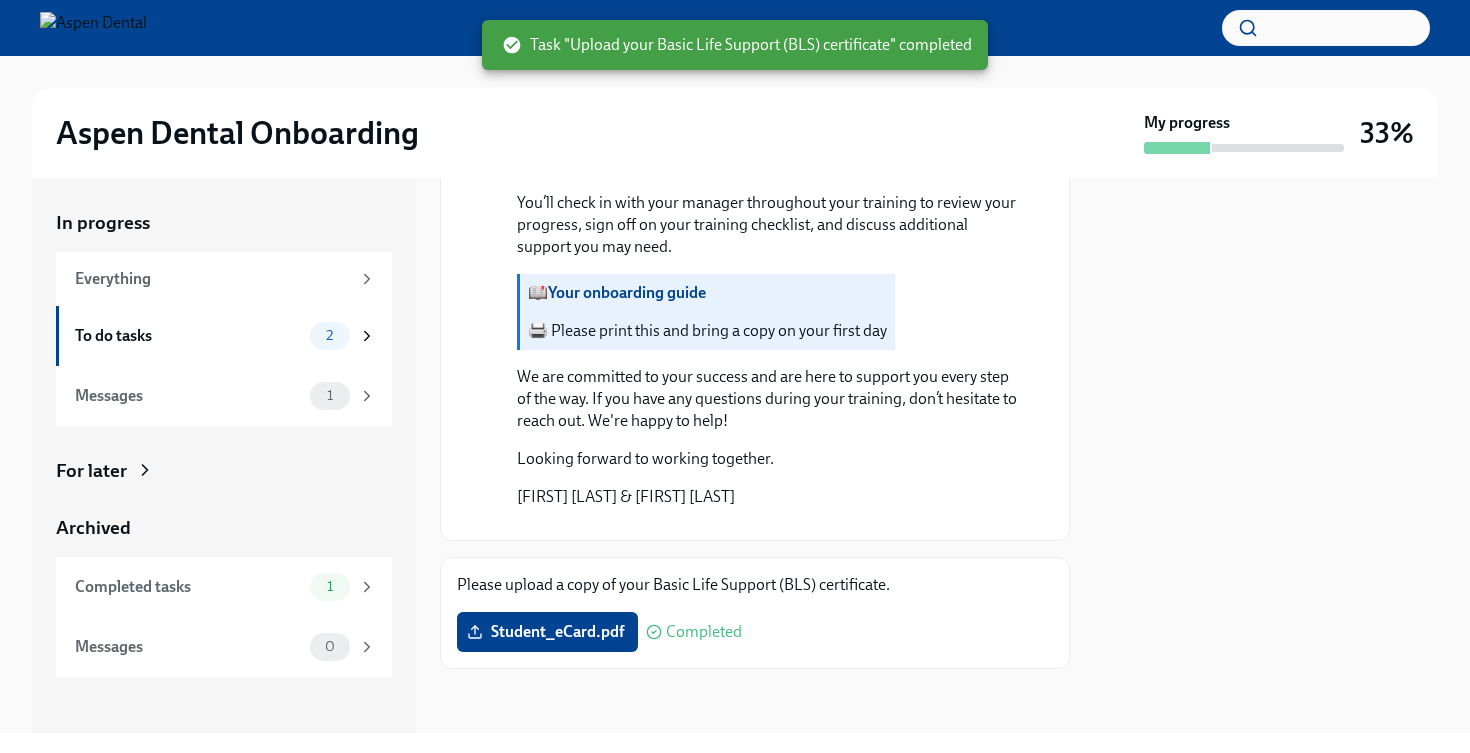 click at bounding box center (769, 524) 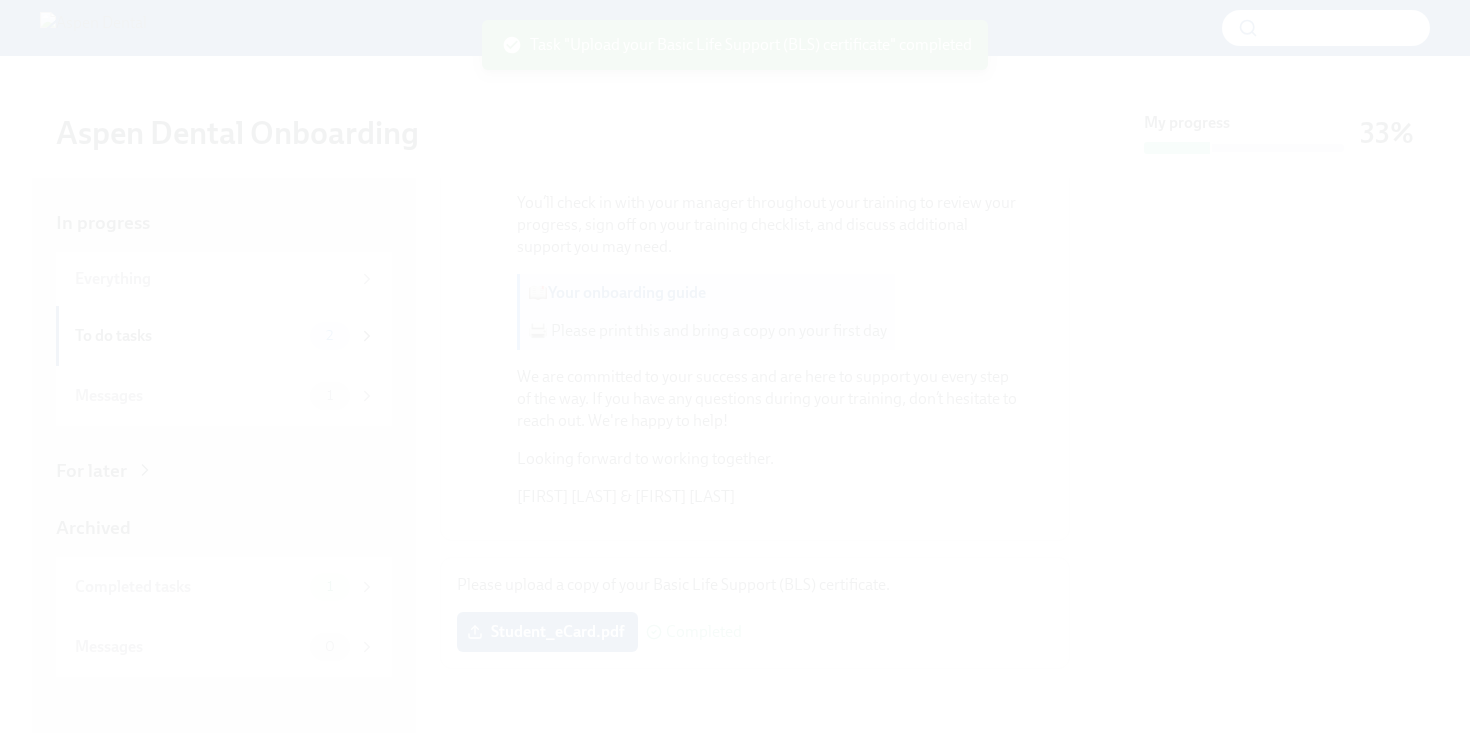 click at bounding box center [735, 376] 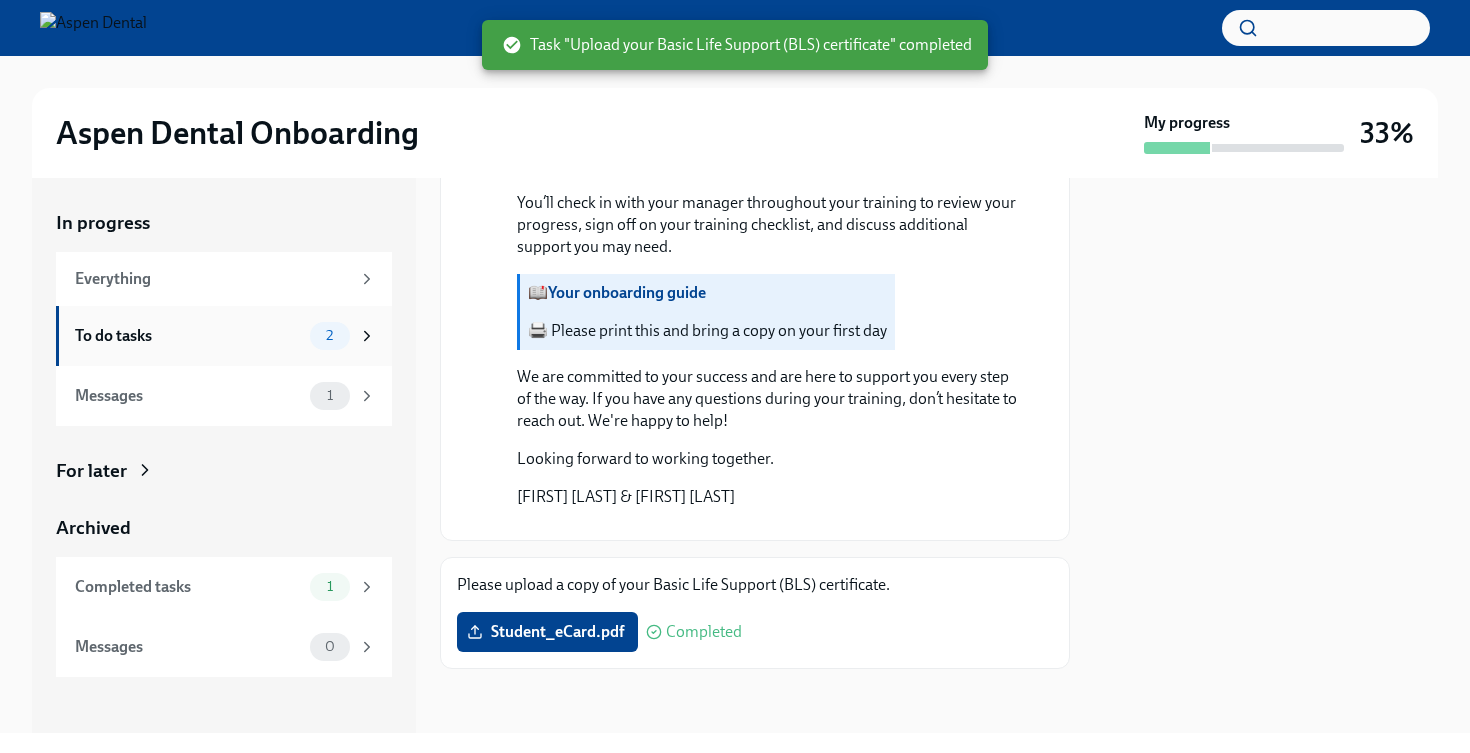 click on "To do tasks" at bounding box center [188, 336] 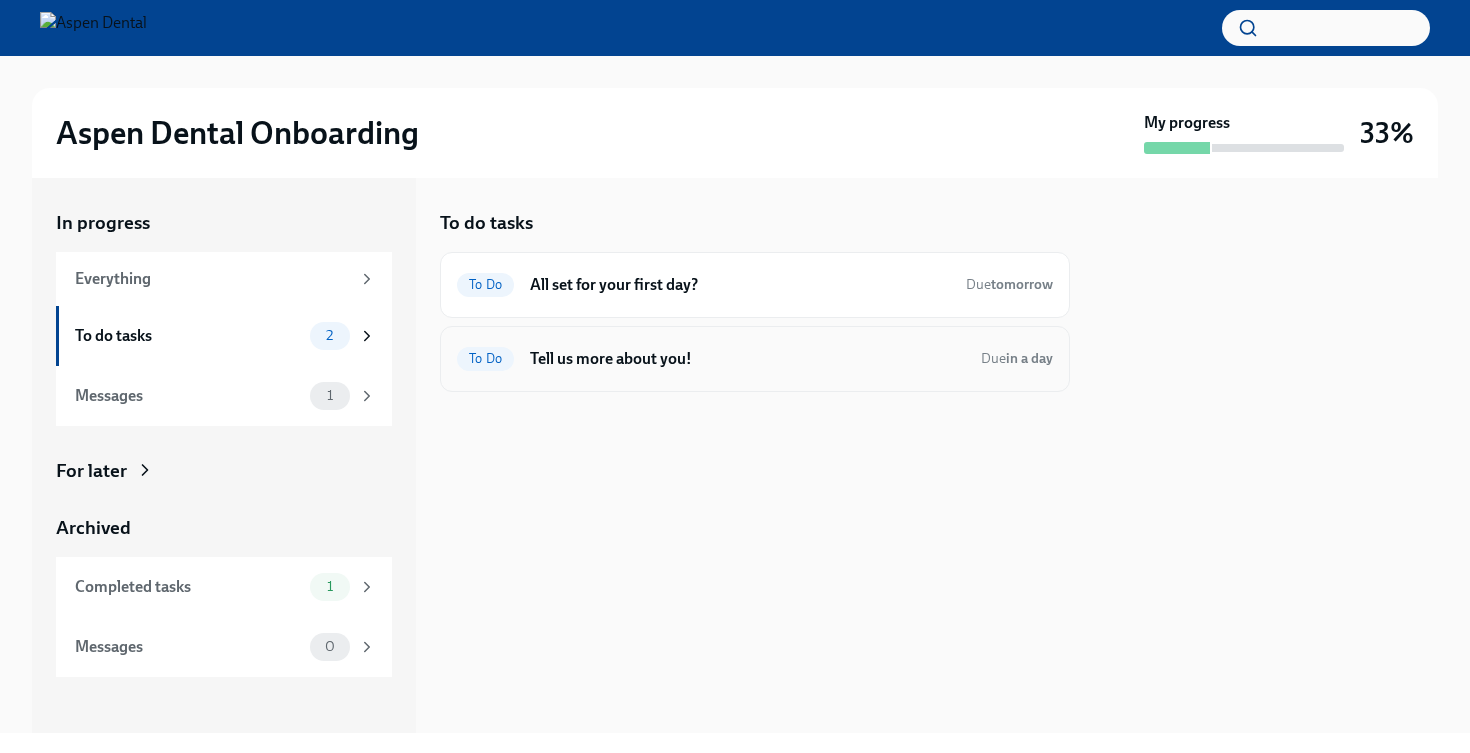 click on "Tell us more about you!" at bounding box center [747, 359] 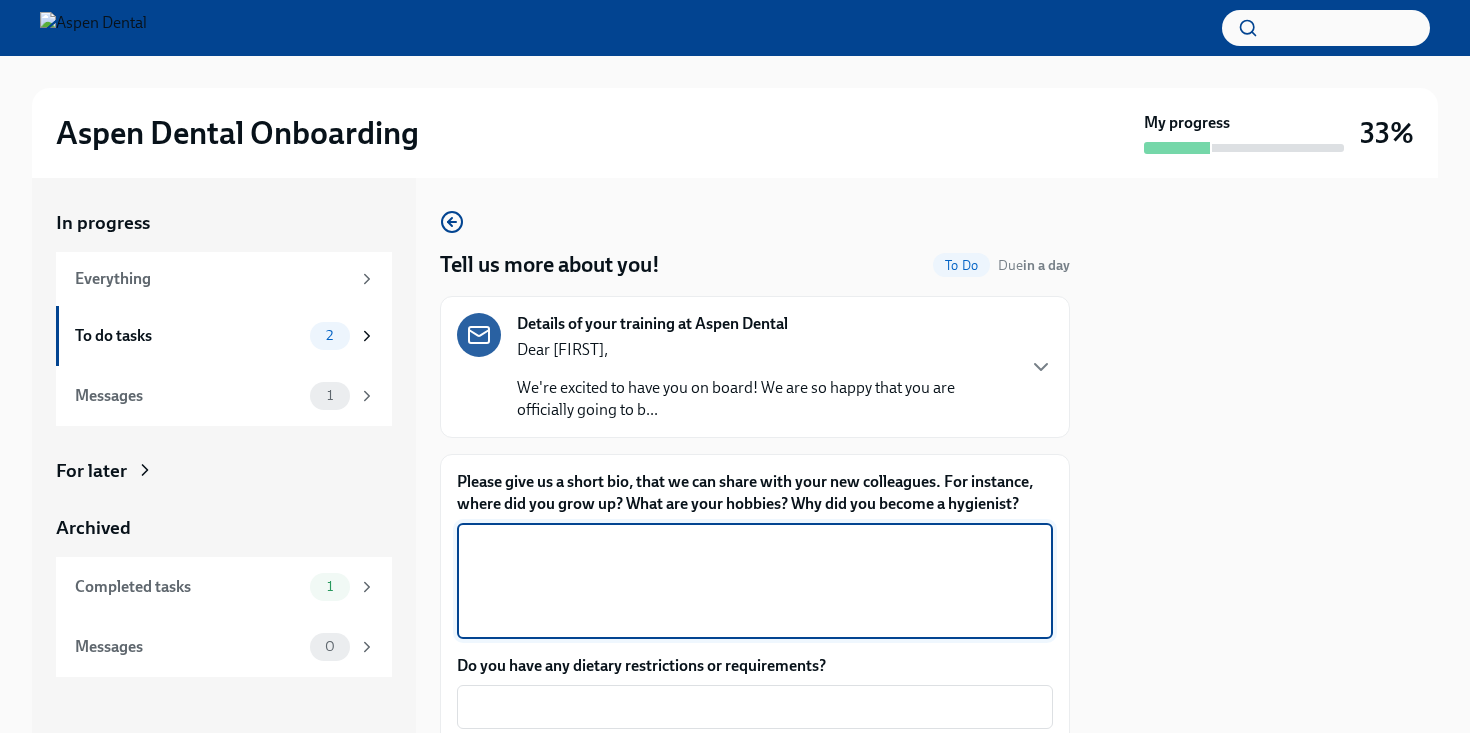 click on "Please give us a short bio, that we can share with your new colleagues. For instance, where did you grow up? What are your hobbies? Why did you become a hygienist?" at bounding box center (755, 581) 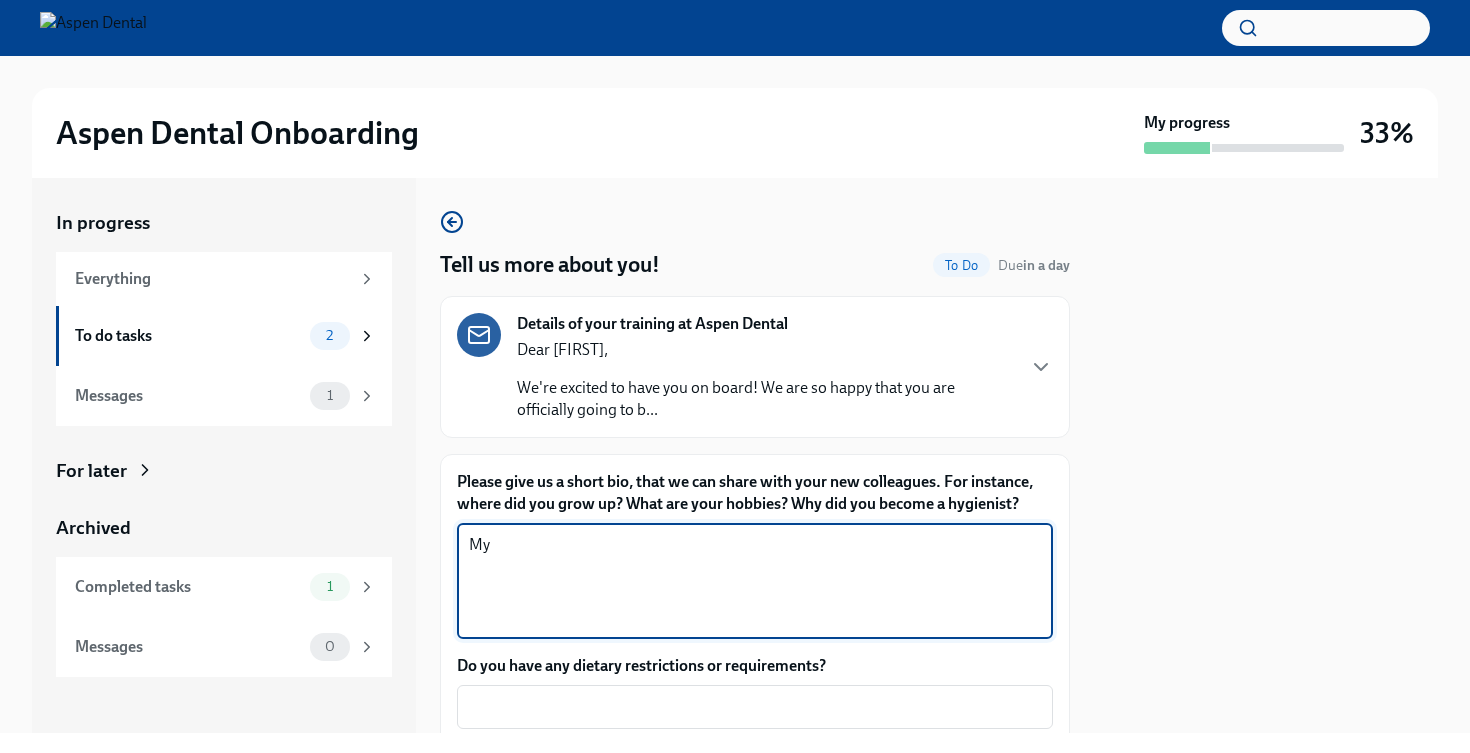 type on "M" 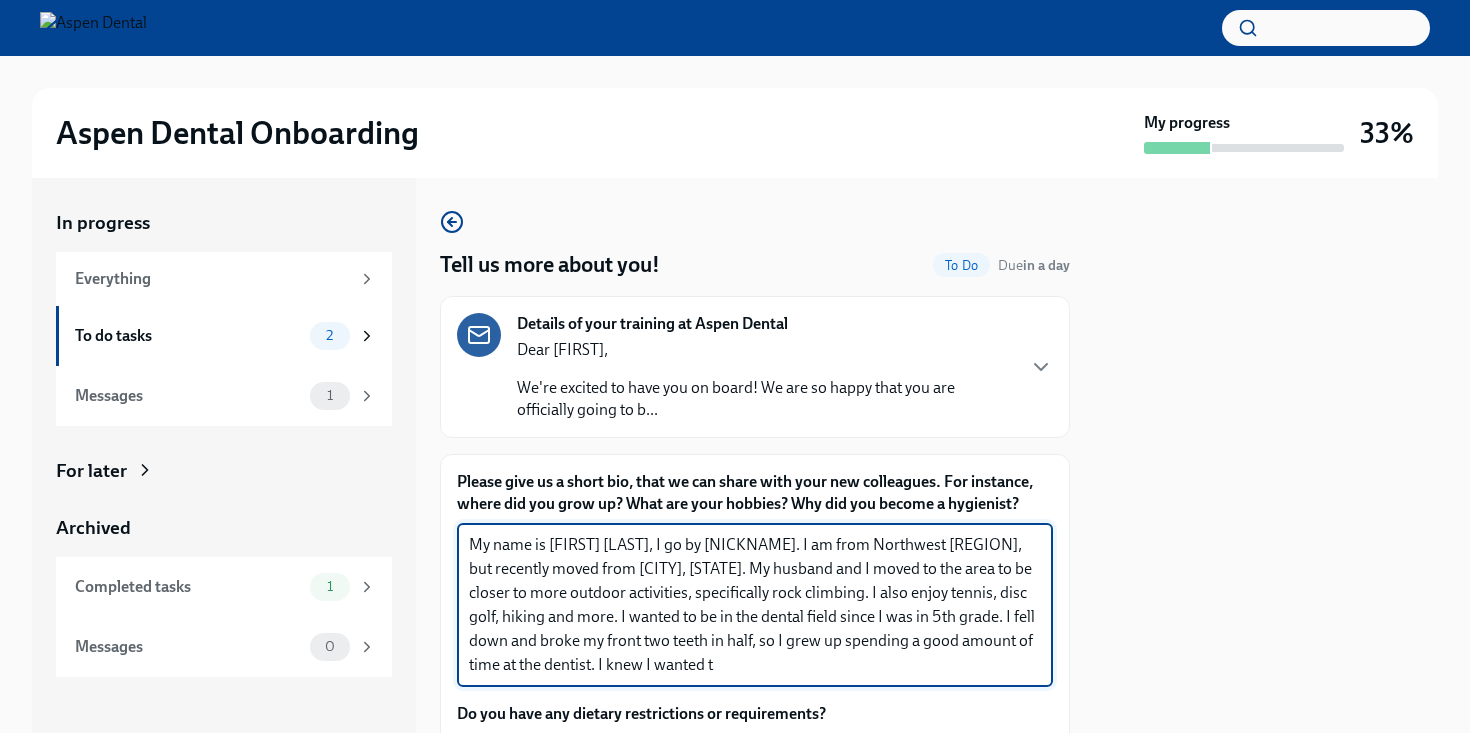 scroll, scrollTop: 0, scrollLeft: 0, axis: both 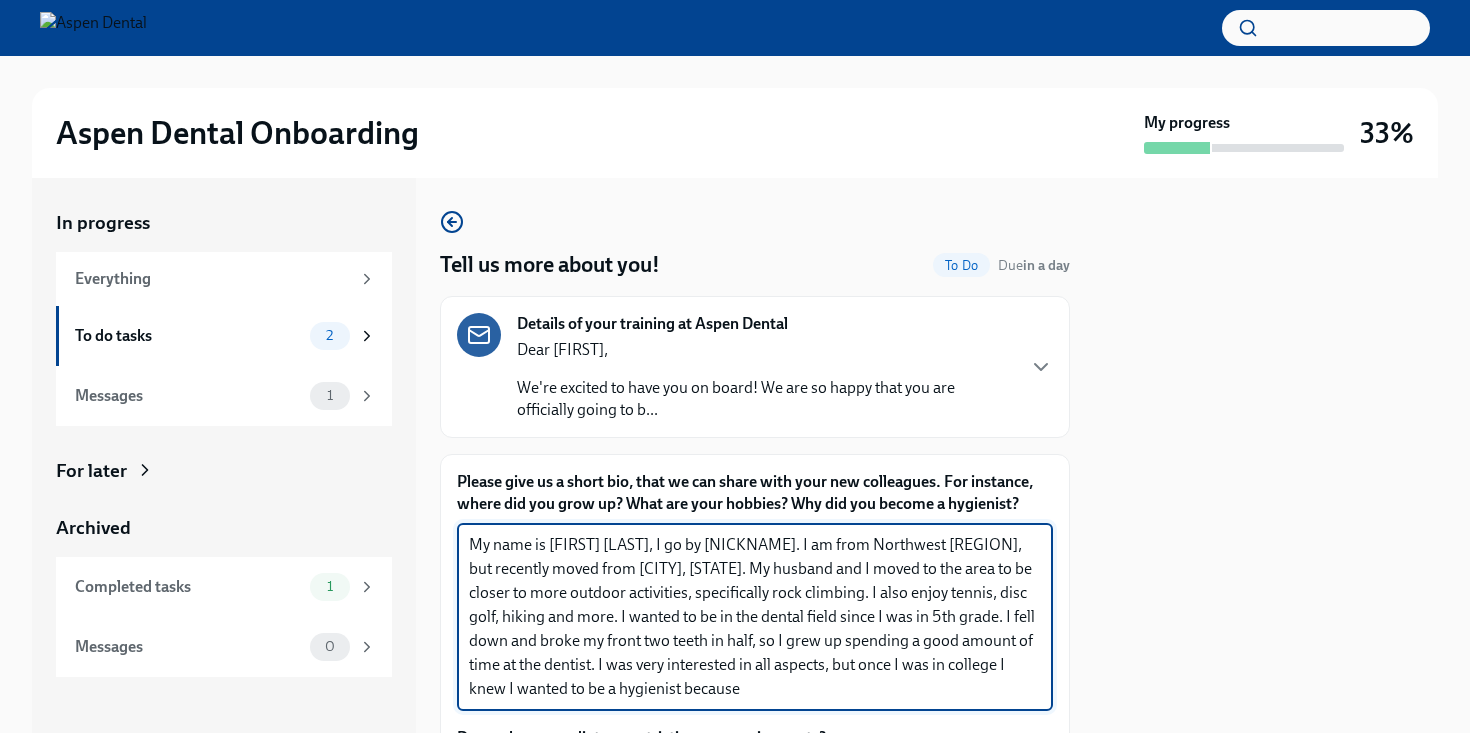 drag, startPoint x: 676, startPoint y: 690, endPoint x: 526, endPoint y: 668, distance: 151.60475 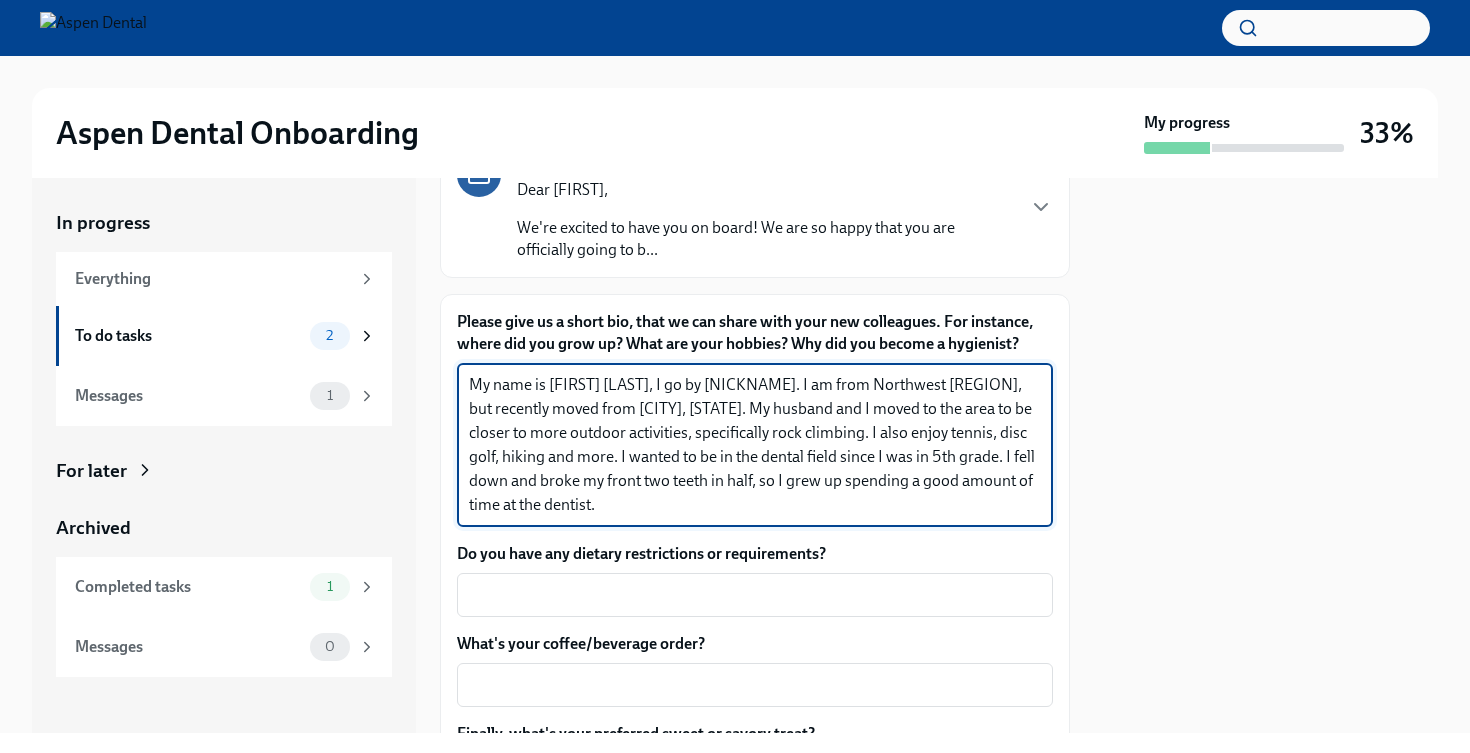 scroll, scrollTop: 168, scrollLeft: 0, axis: vertical 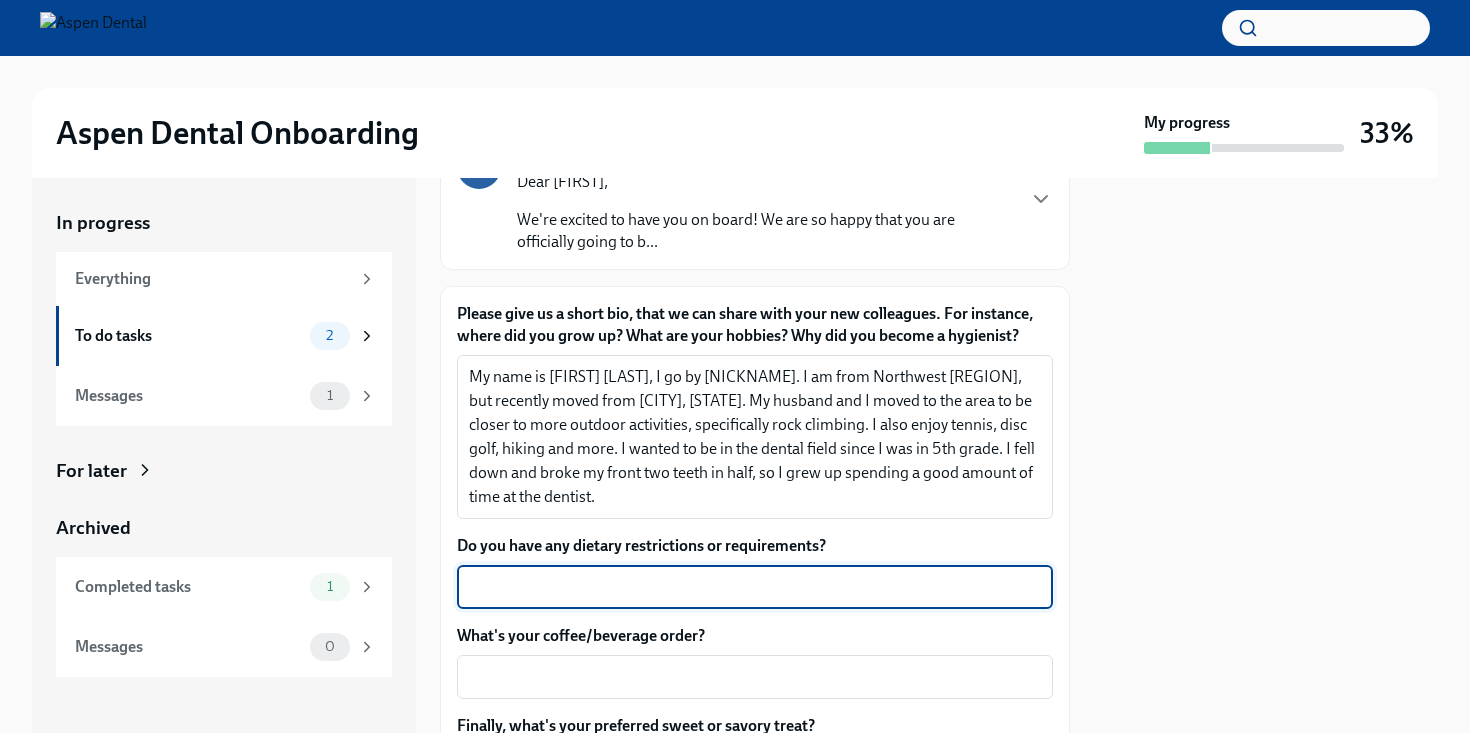 click on "Do you have any dietary restrictions or requirements?" at bounding box center (755, 587) 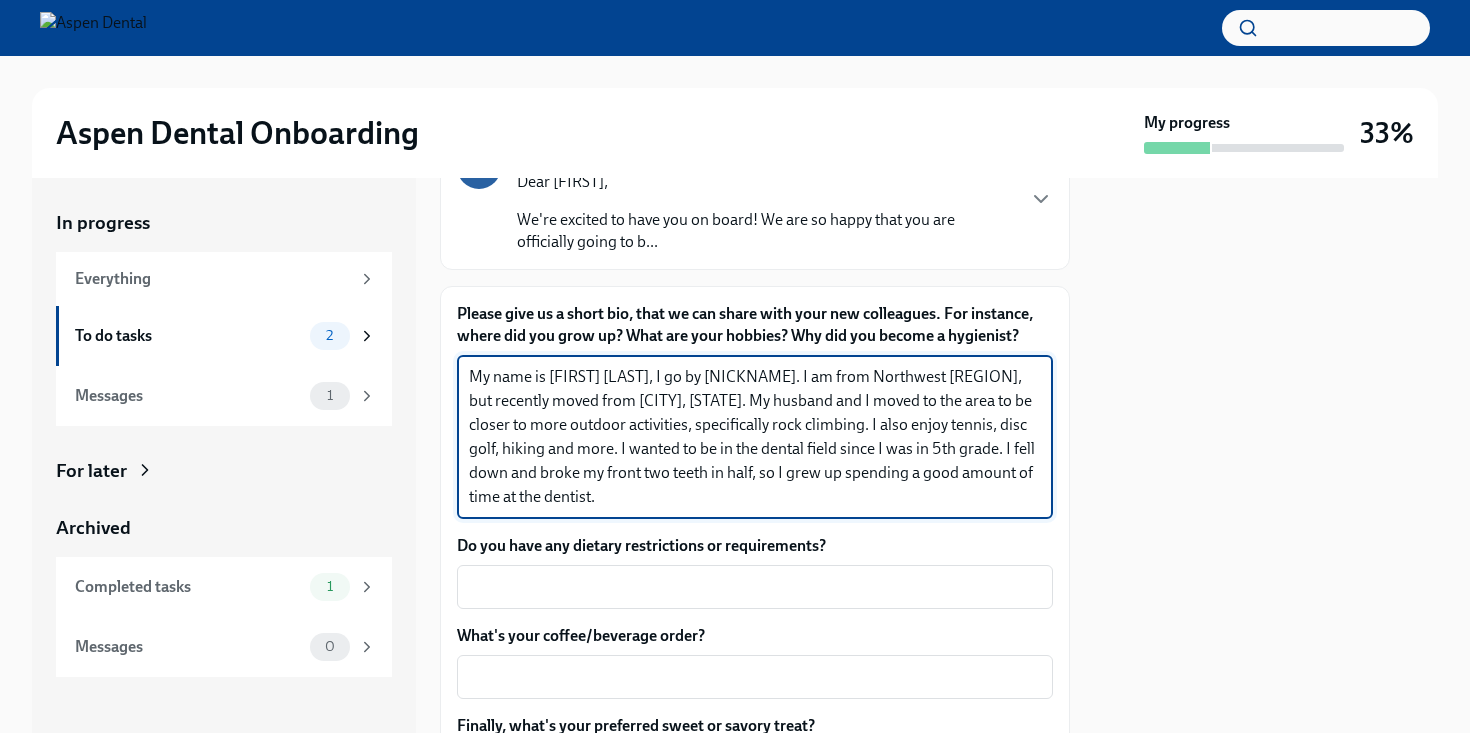 click on "My name is [FIRST] [LAST], I go by [NICKNAME]. I am from Northwest [REGION], but recently moved from [CITY], [STATE]. My husband and I moved to the area to be closer to more outdoor activities, specifically rock climbing. I also enjoy tennis, disc golf, hiking and more. I wanted to be in the dental field since I was in 5th grade. I fell down and broke my front two teeth in half, so I grew up spending a good amount of time at the dentist." at bounding box center [755, 437] 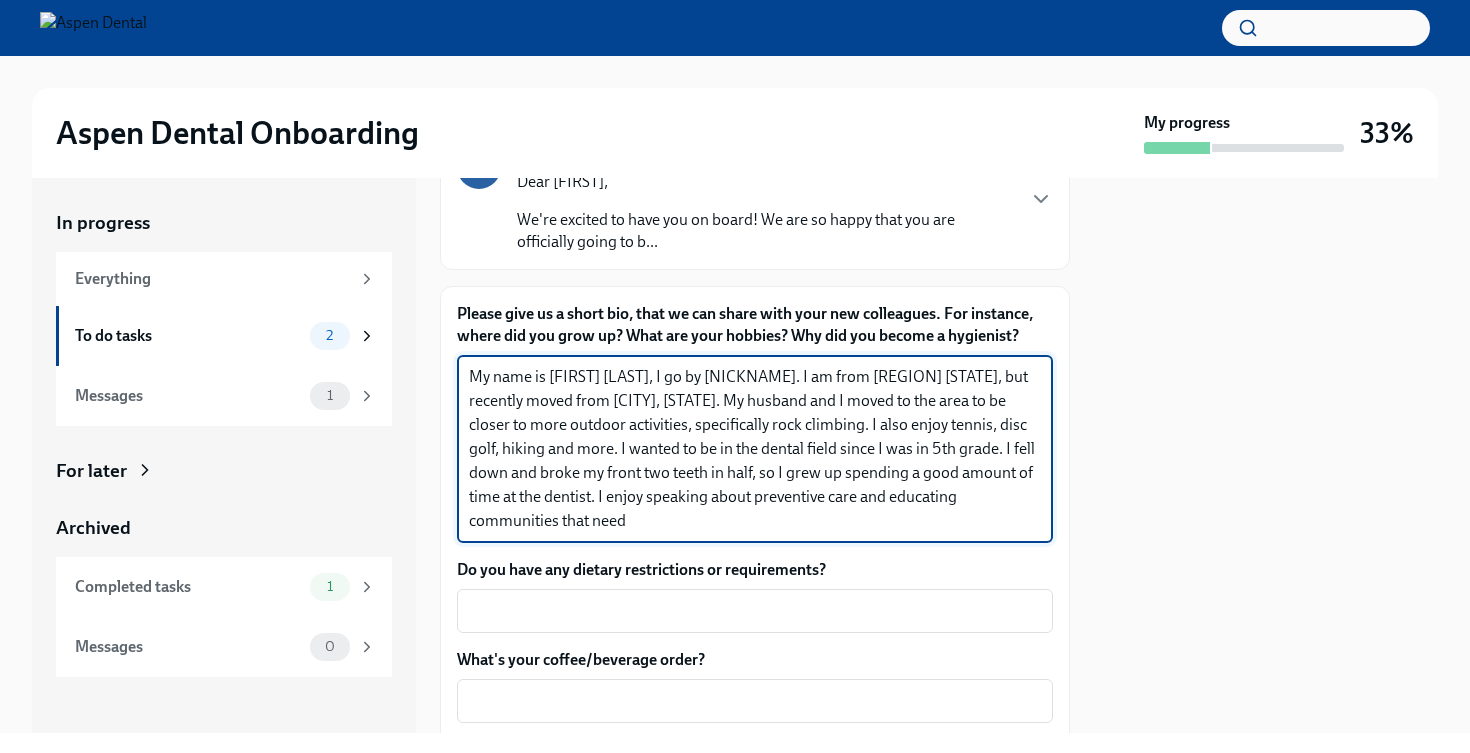scroll, scrollTop: 0, scrollLeft: 0, axis: both 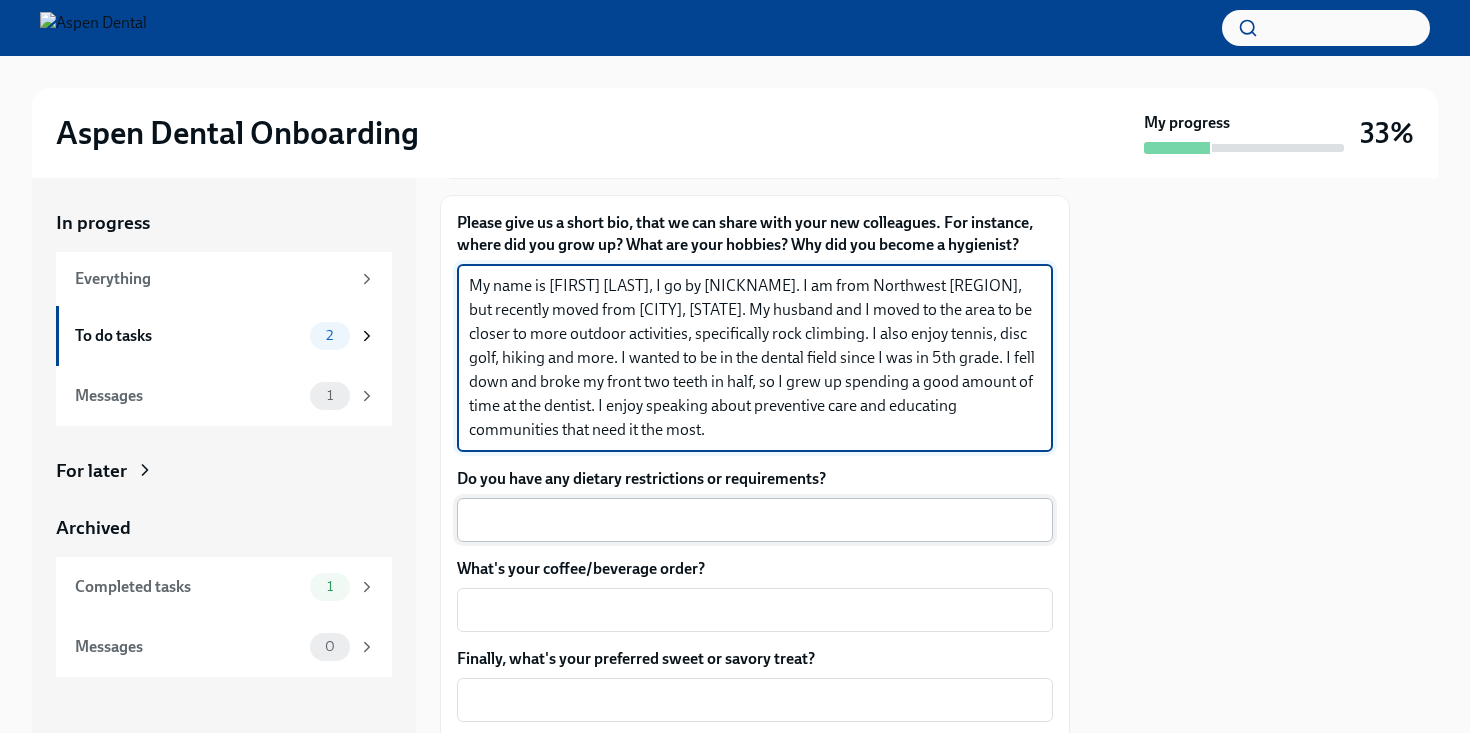 type on "My name is [FIRST] [LAST], I go by [NICKNAME]. I am from Northwest [REGION], but recently moved from [CITY], [STATE]. My husband and I moved to the area to be closer to more outdoor activities, specifically rock climbing. I also enjoy tennis, disc golf, hiking and more. I wanted to be in the dental field since I was in 5th grade. I fell down and broke my front two teeth in half, so I grew up spending a good amount of time at the dentist. I enjoy speaking about preventive care and educating communities that need it the most." 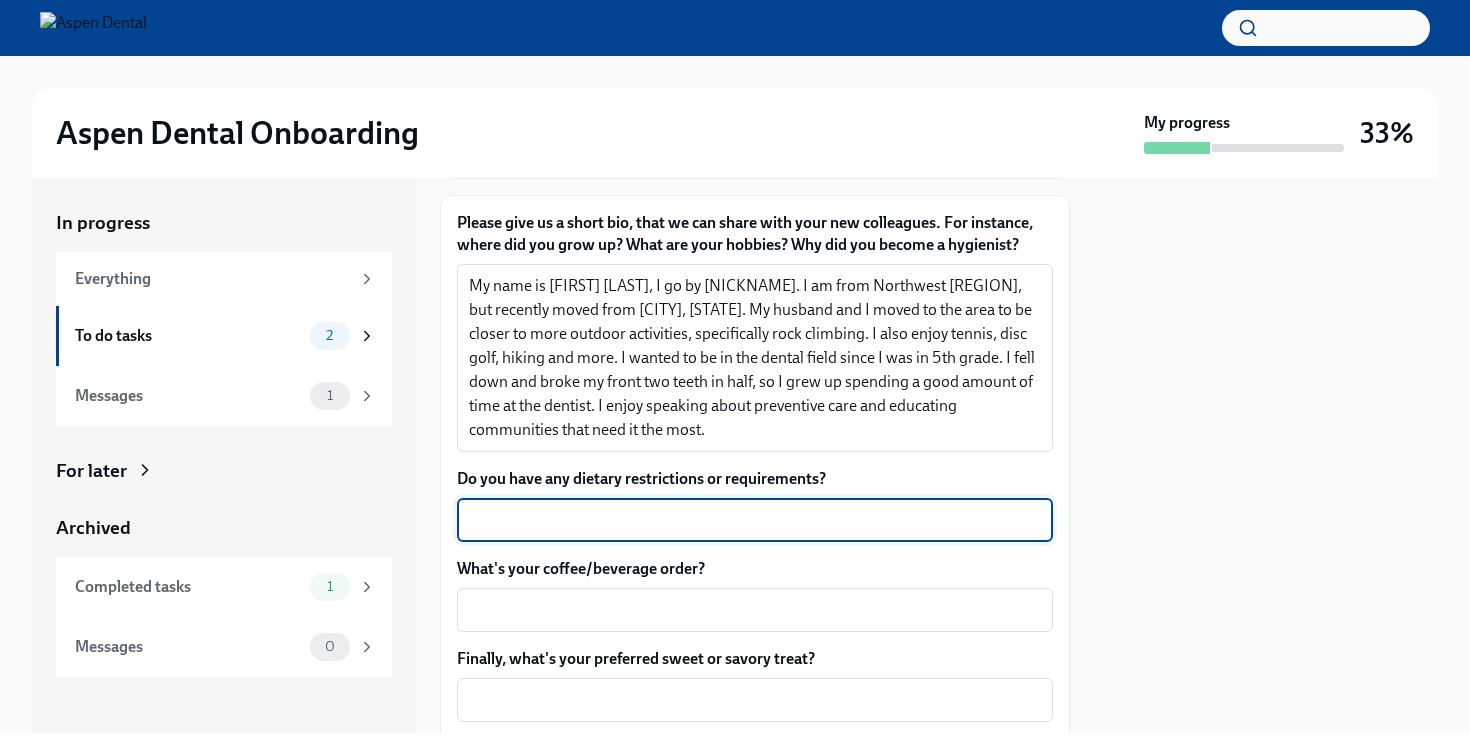 click on "Do you have any dietary restrictions or requirements?" at bounding box center [755, 520] 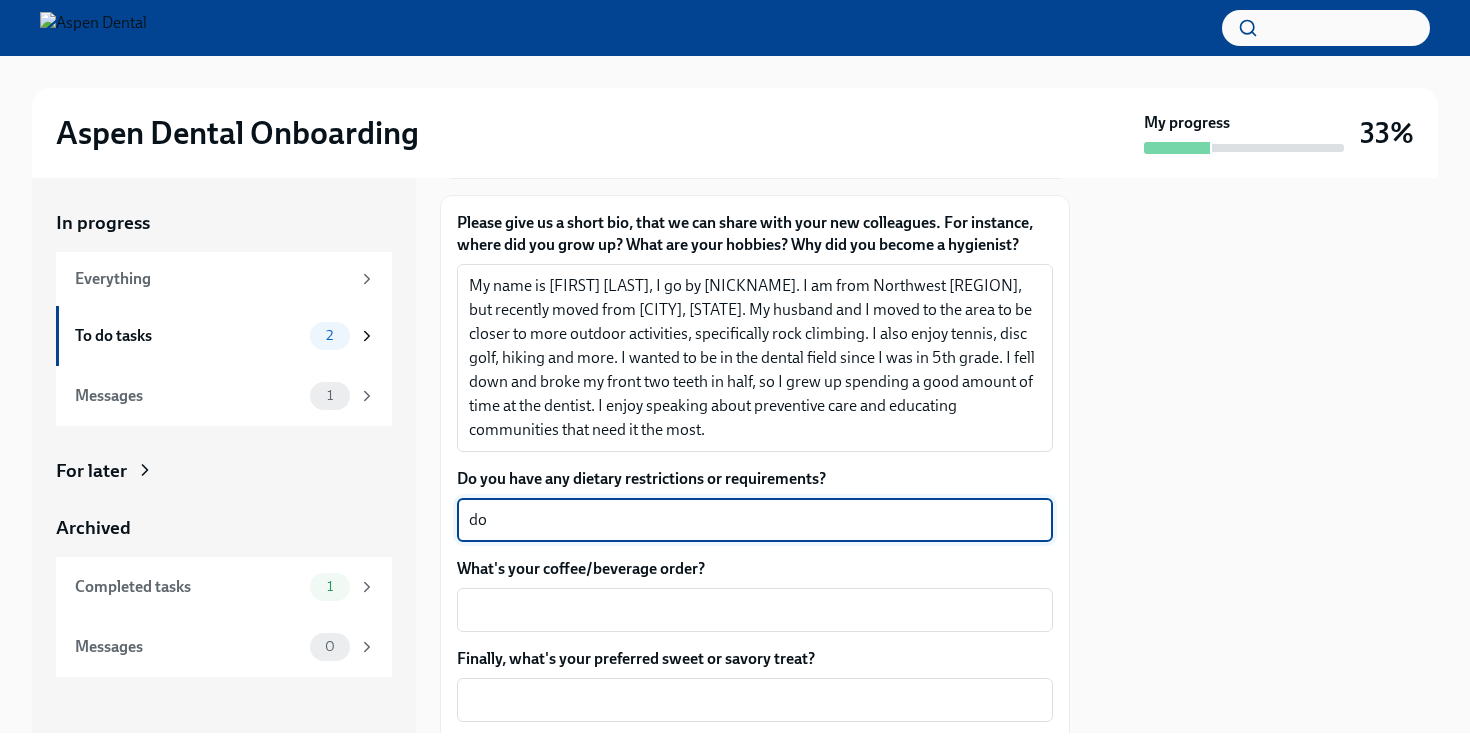 type on "d" 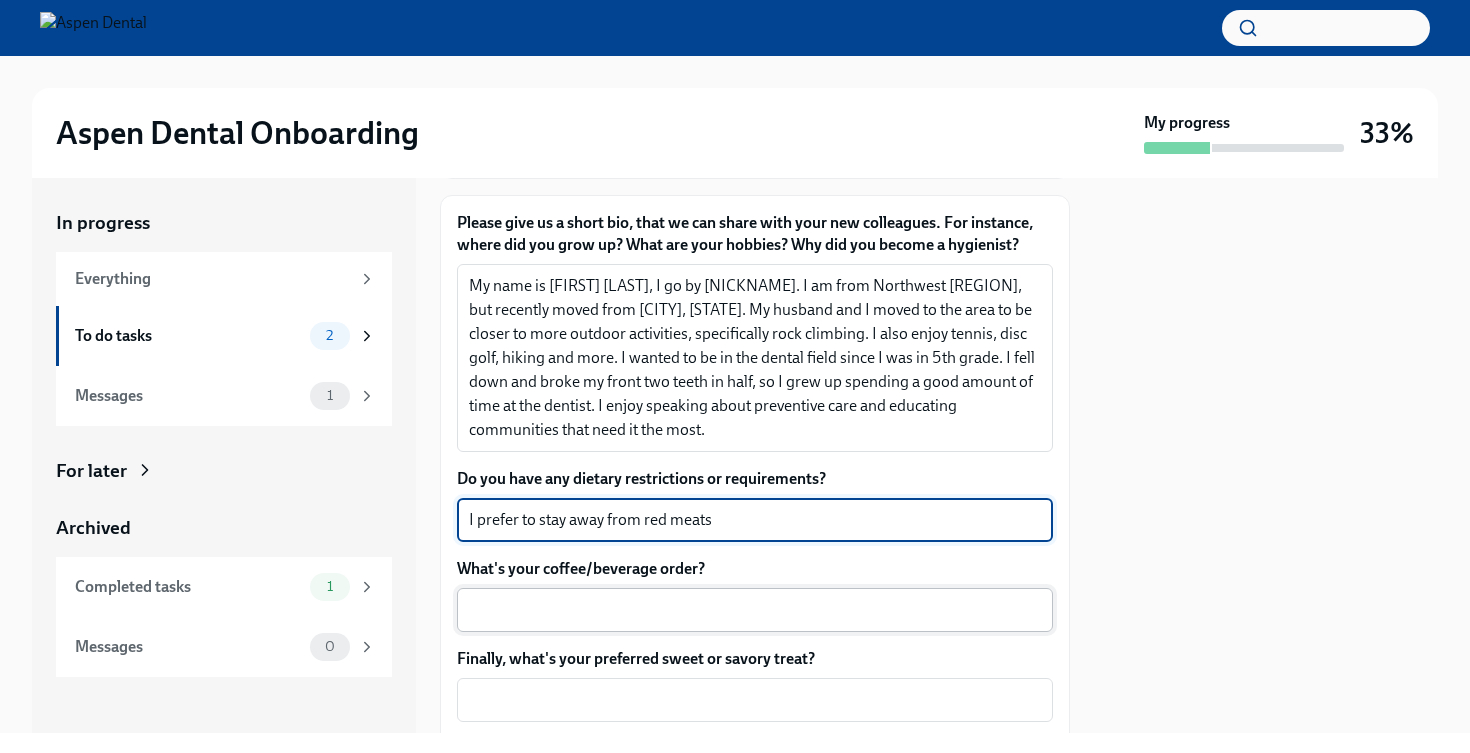type on "I prefer to stay away from red meats" 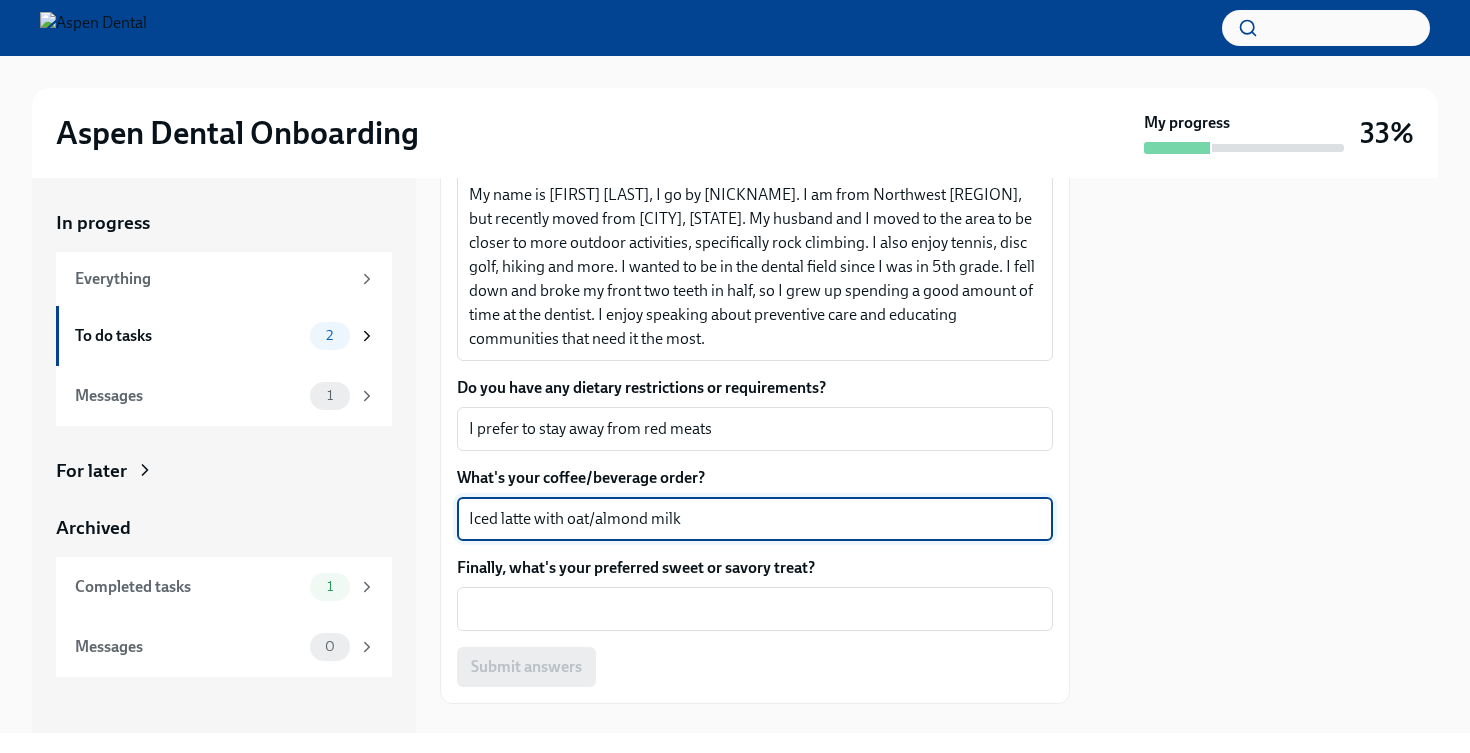 scroll, scrollTop: 351, scrollLeft: 0, axis: vertical 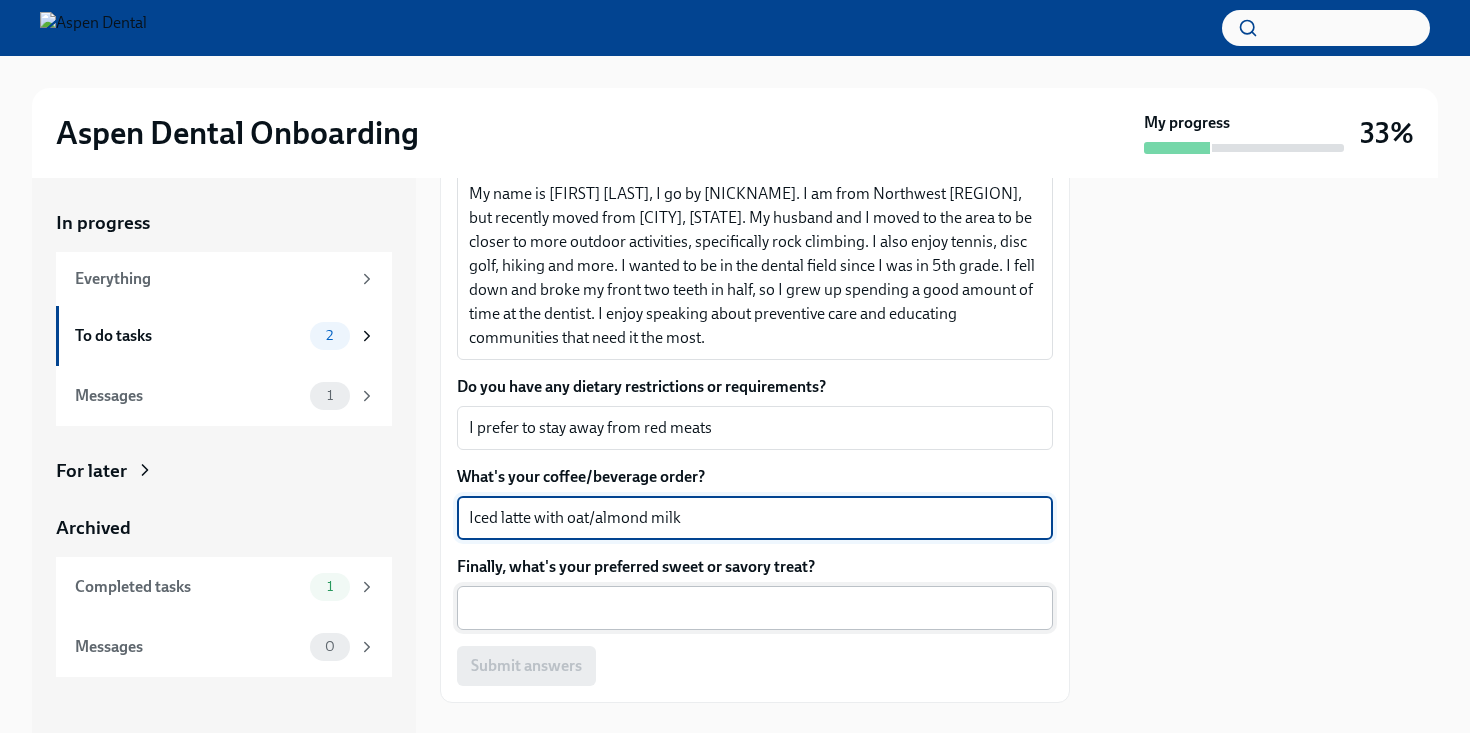 type on "Iced latte with oat/almond milk" 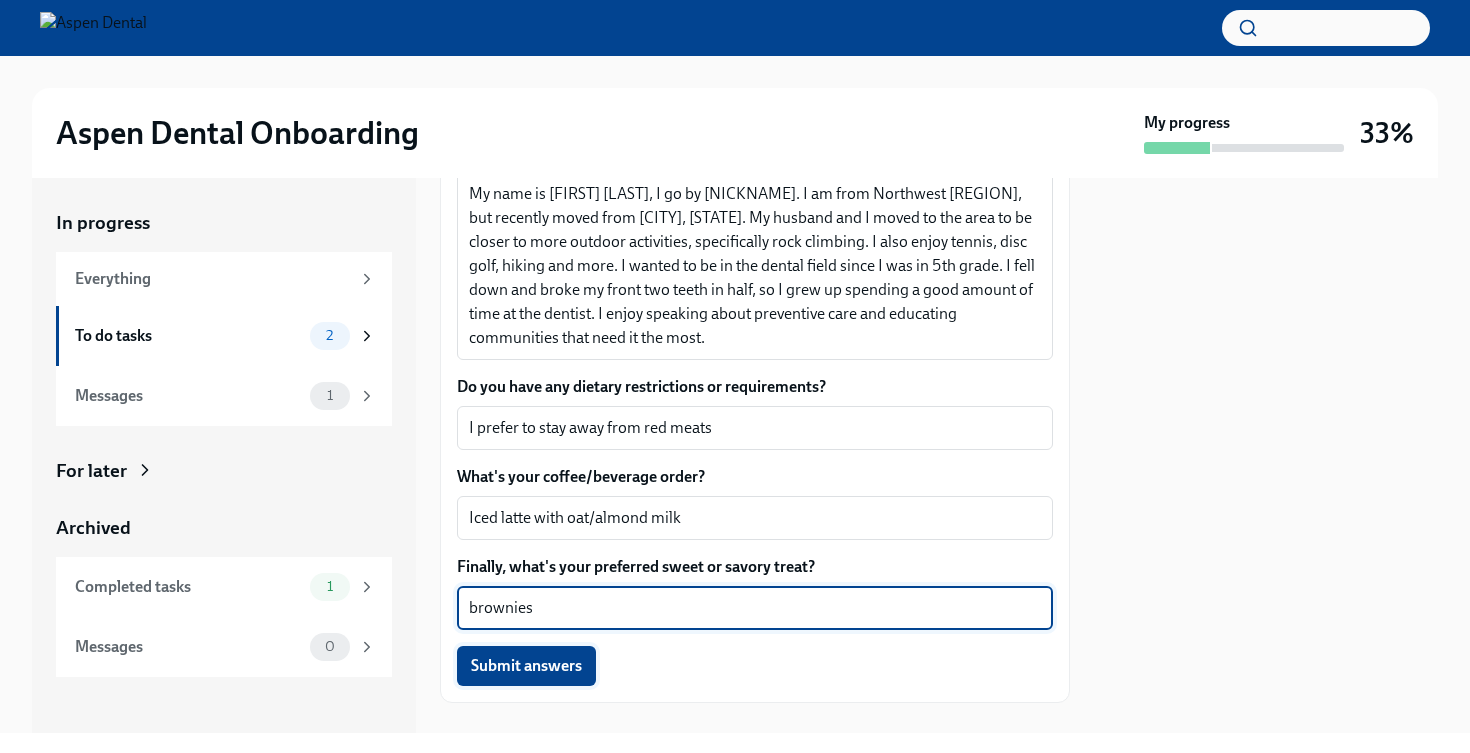 type on "brownies" 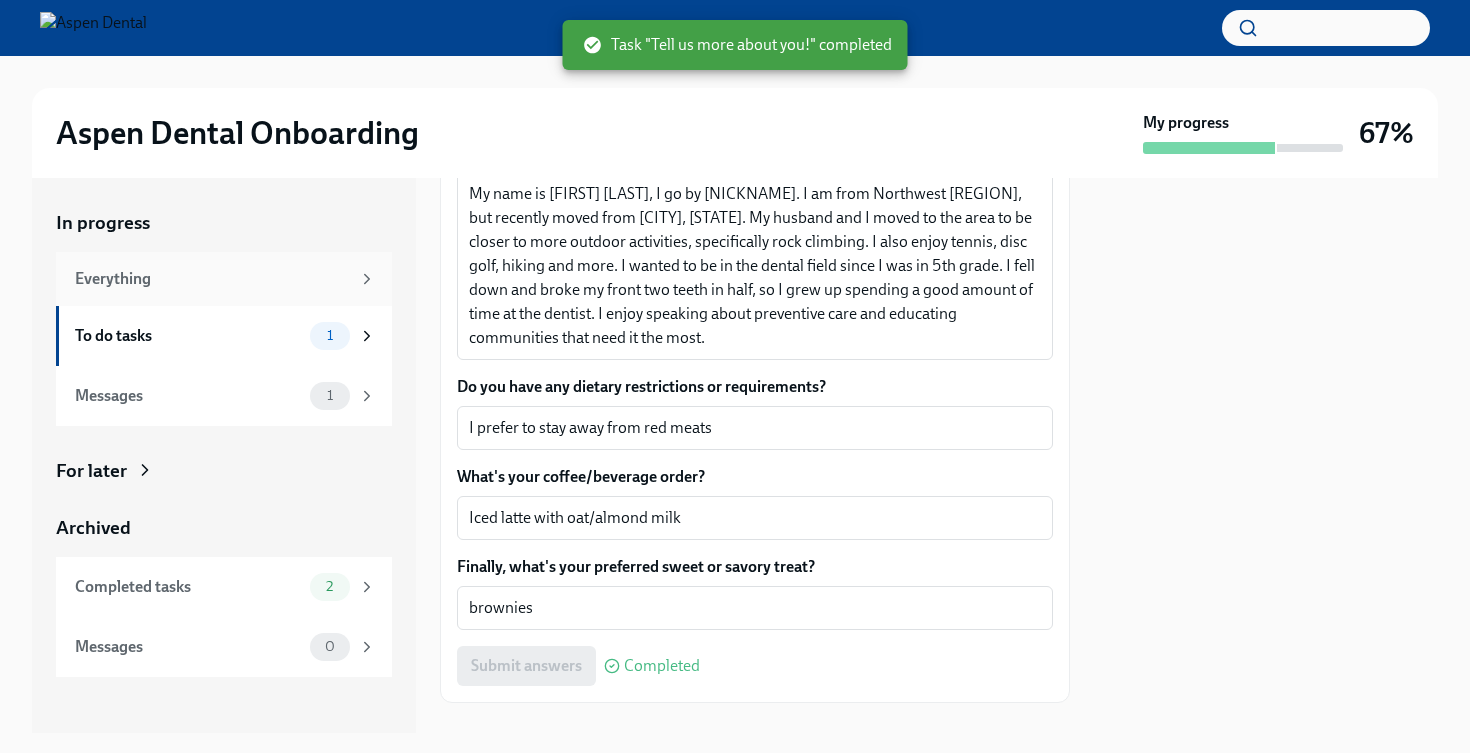 click on "Everything" at bounding box center (212, 279) 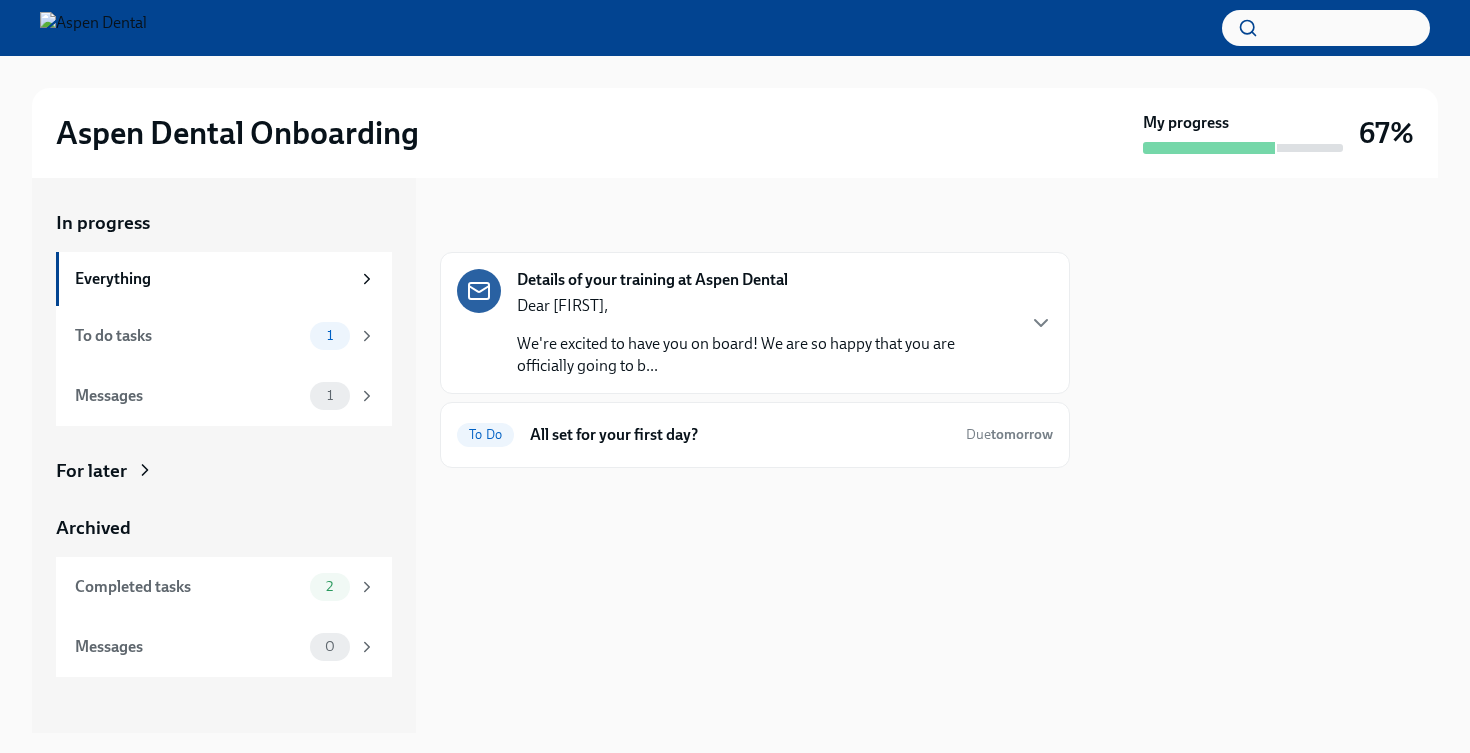 click on "Archived" at bounding box center (224, 528) 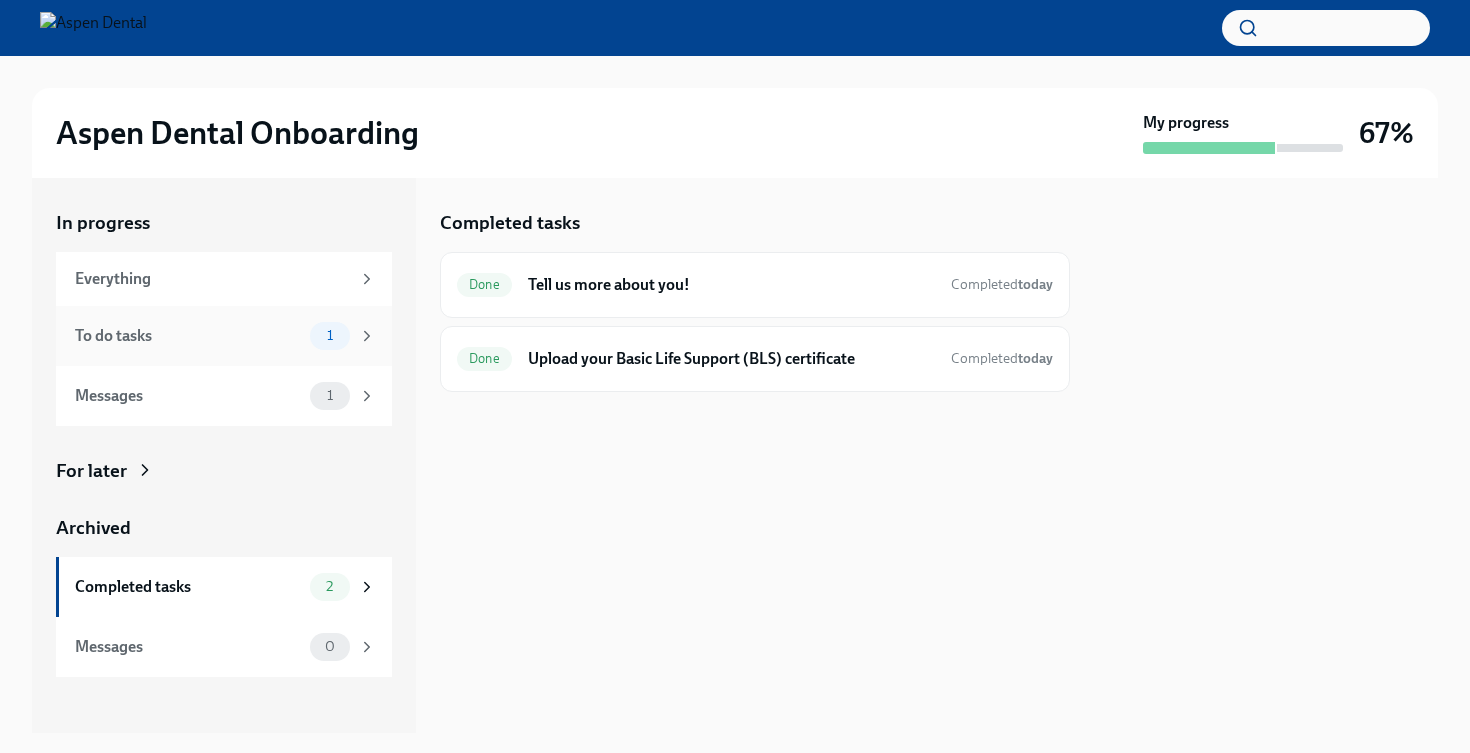 click on "To do tasks" at bounding box center (188, 336) 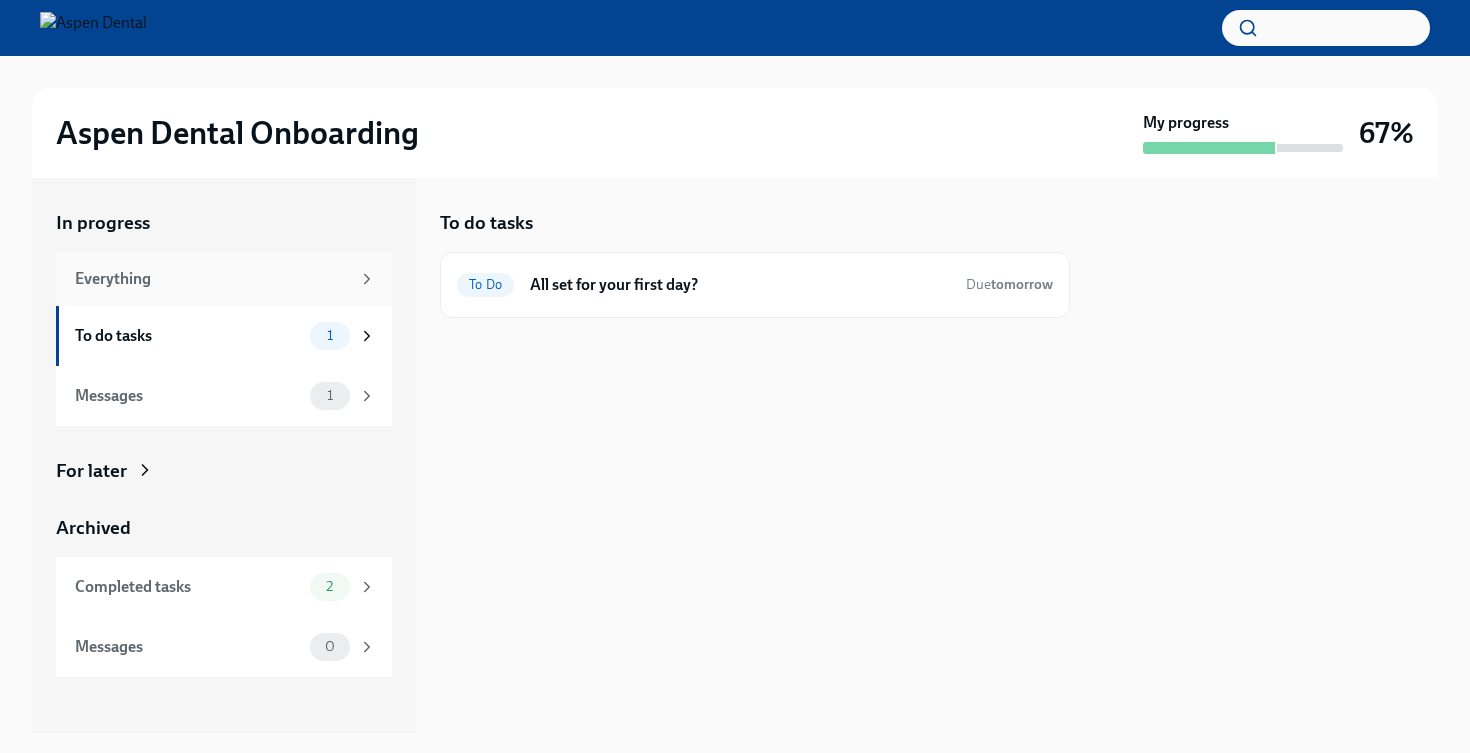 click on "Everything" at bounding box center (212, 279) 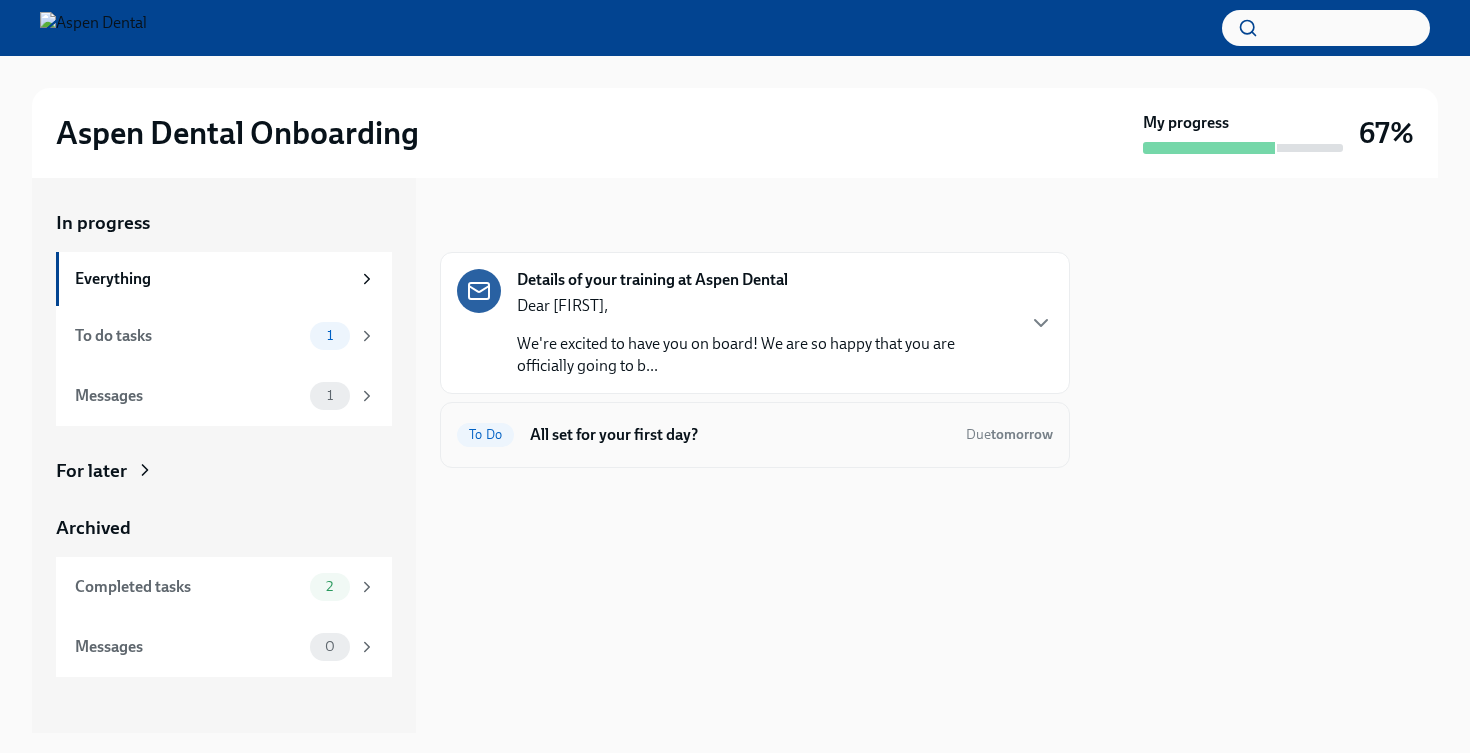click on "All set for your first day?" at bounding box center [740, 435] 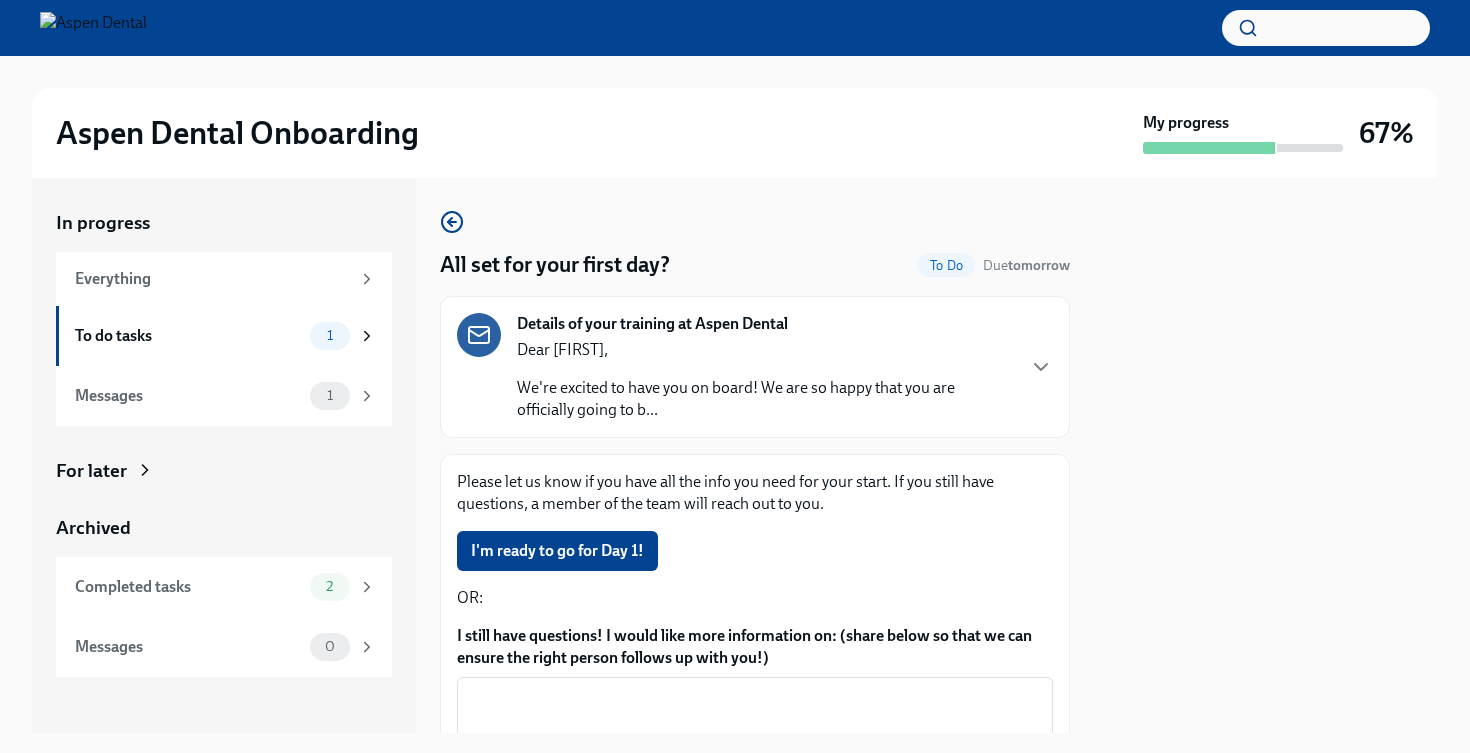 scroll, scrollTop: 0, scrollLeft: 0, axis: both 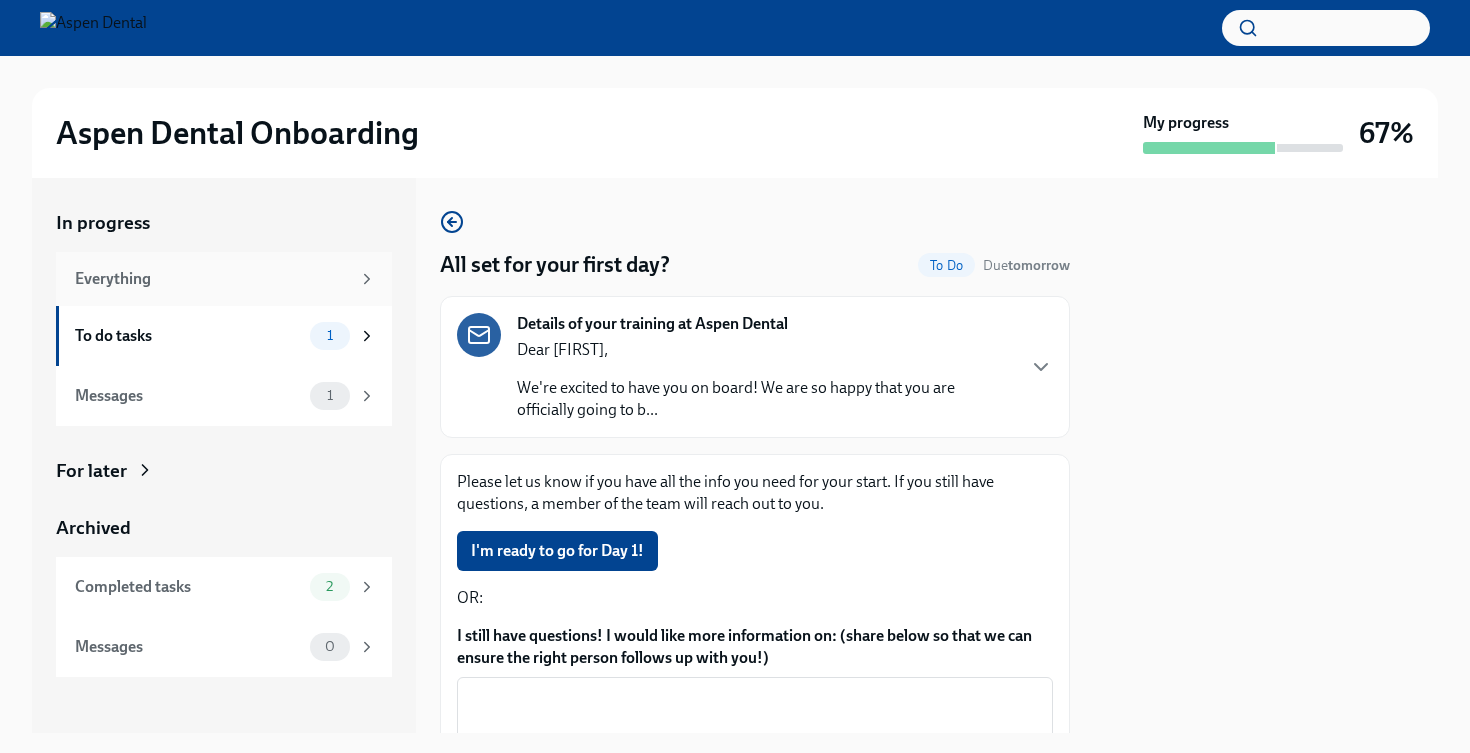 click on "Everything" at bounding box center [224, 279] 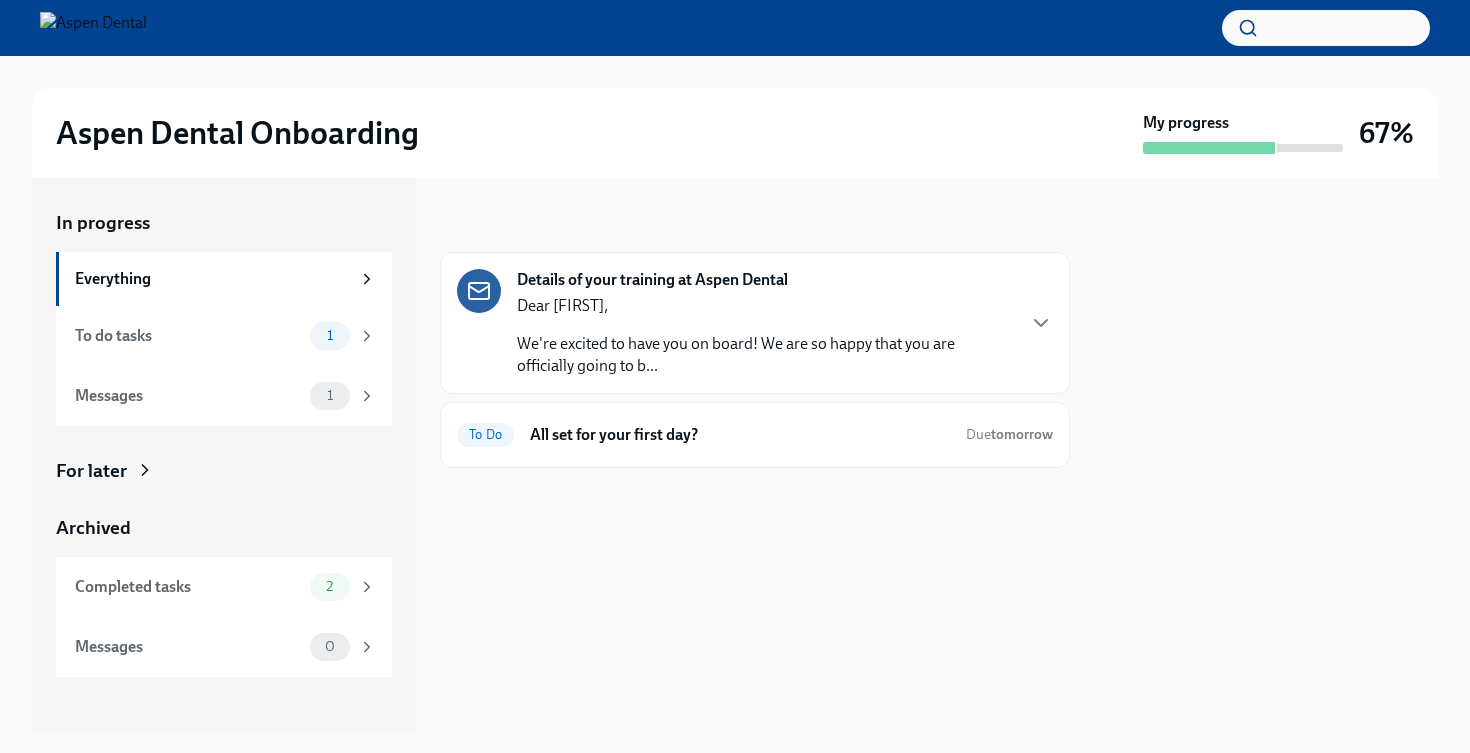 click on "Aspen Dental Onboarding" at bounding box center (237, 133) 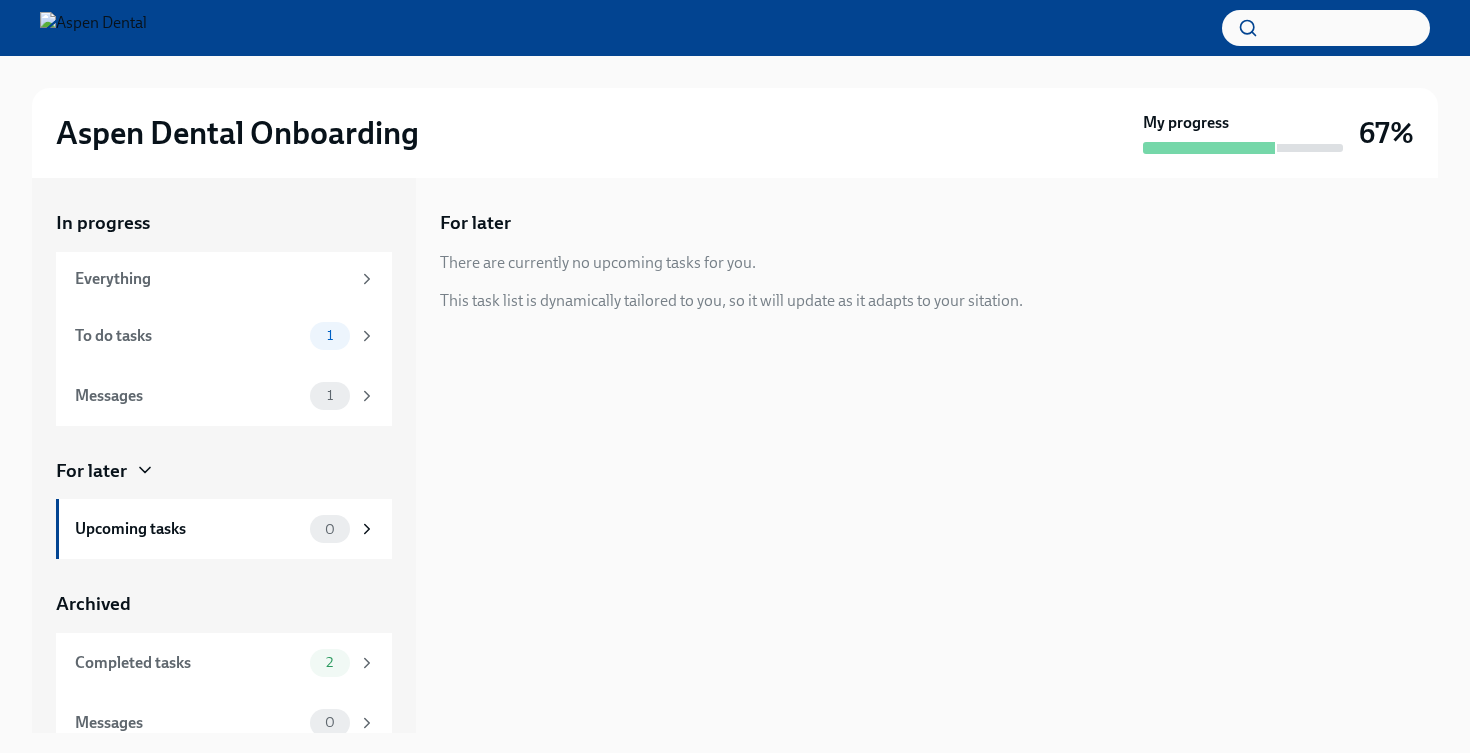 click at bounding box center [93, 28] 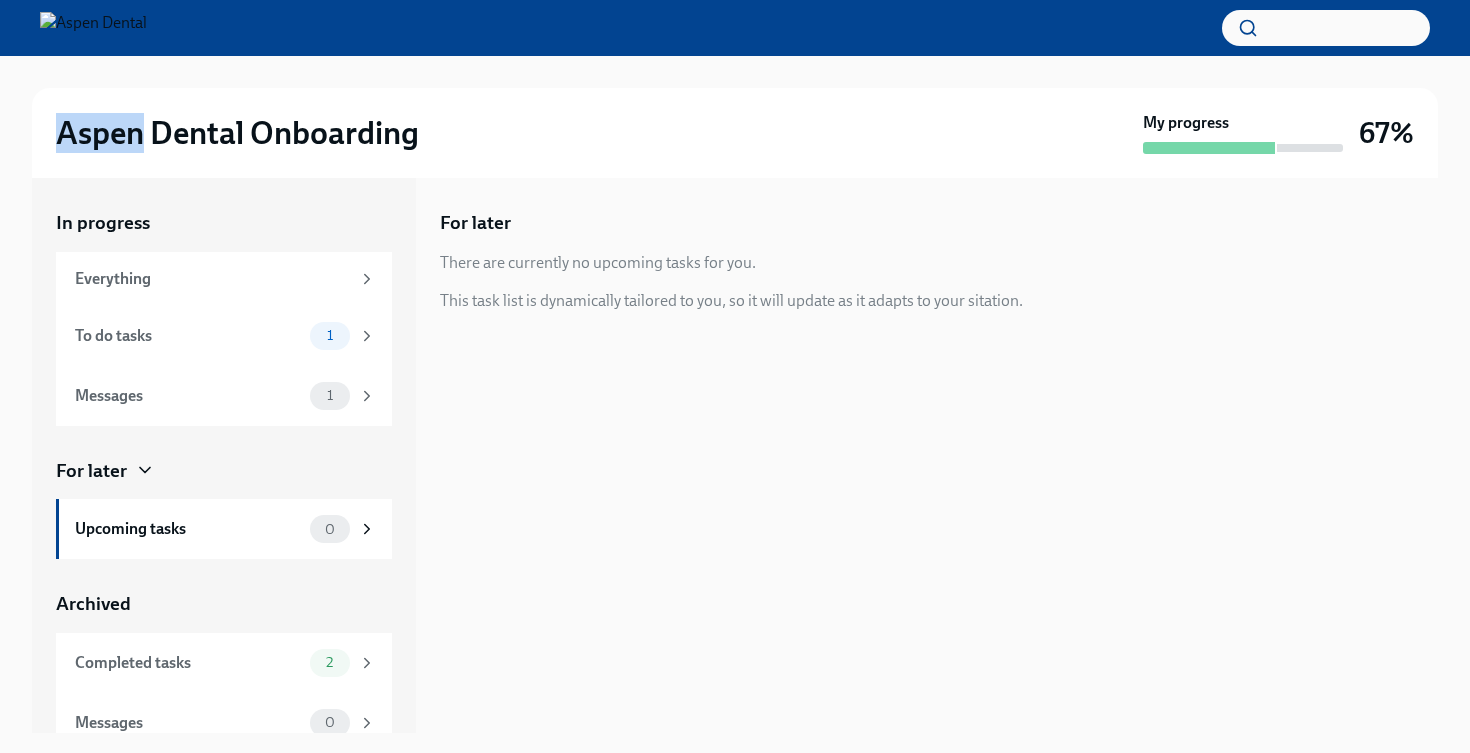 click on "Aspen Dental Onboarding" at bounding box center [237, 133] 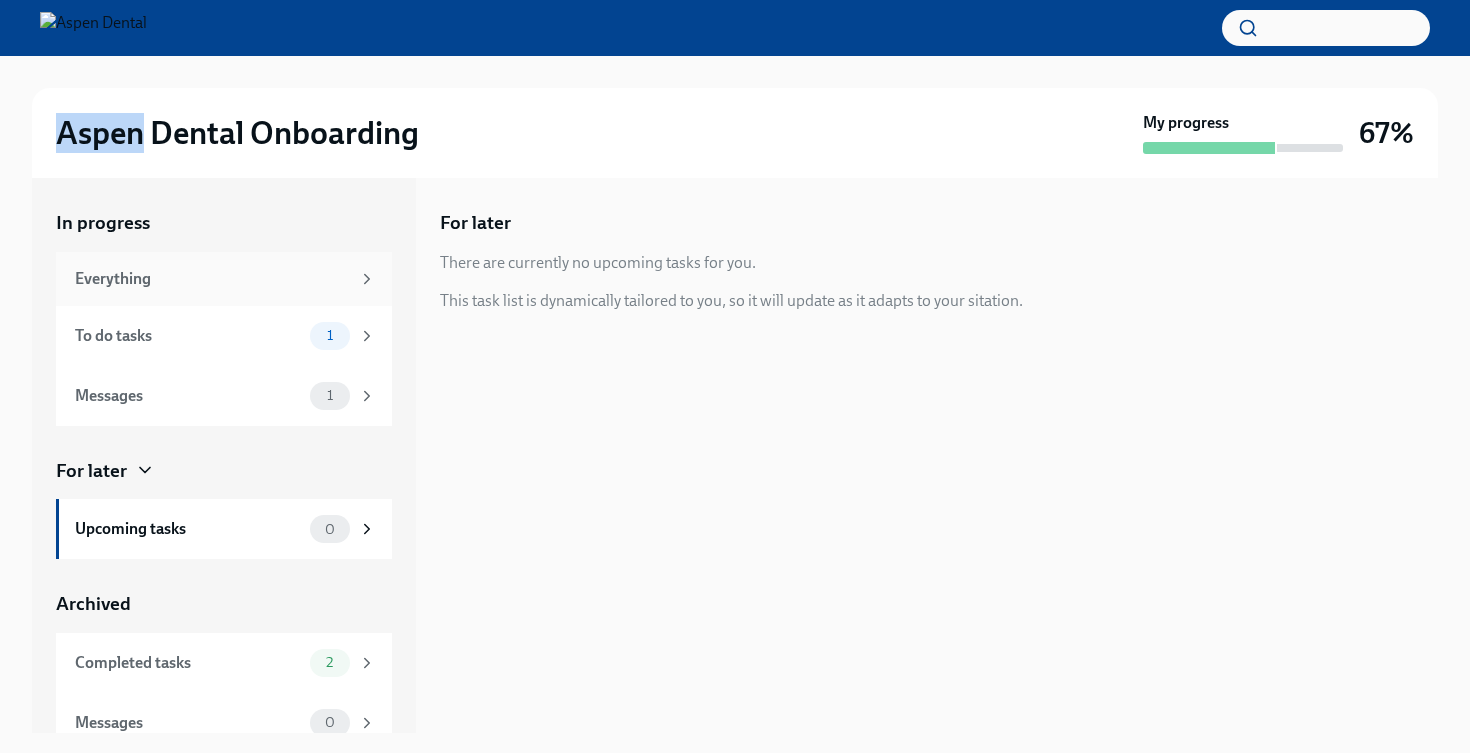 click on "Everything" at bounding box center [212, 279] 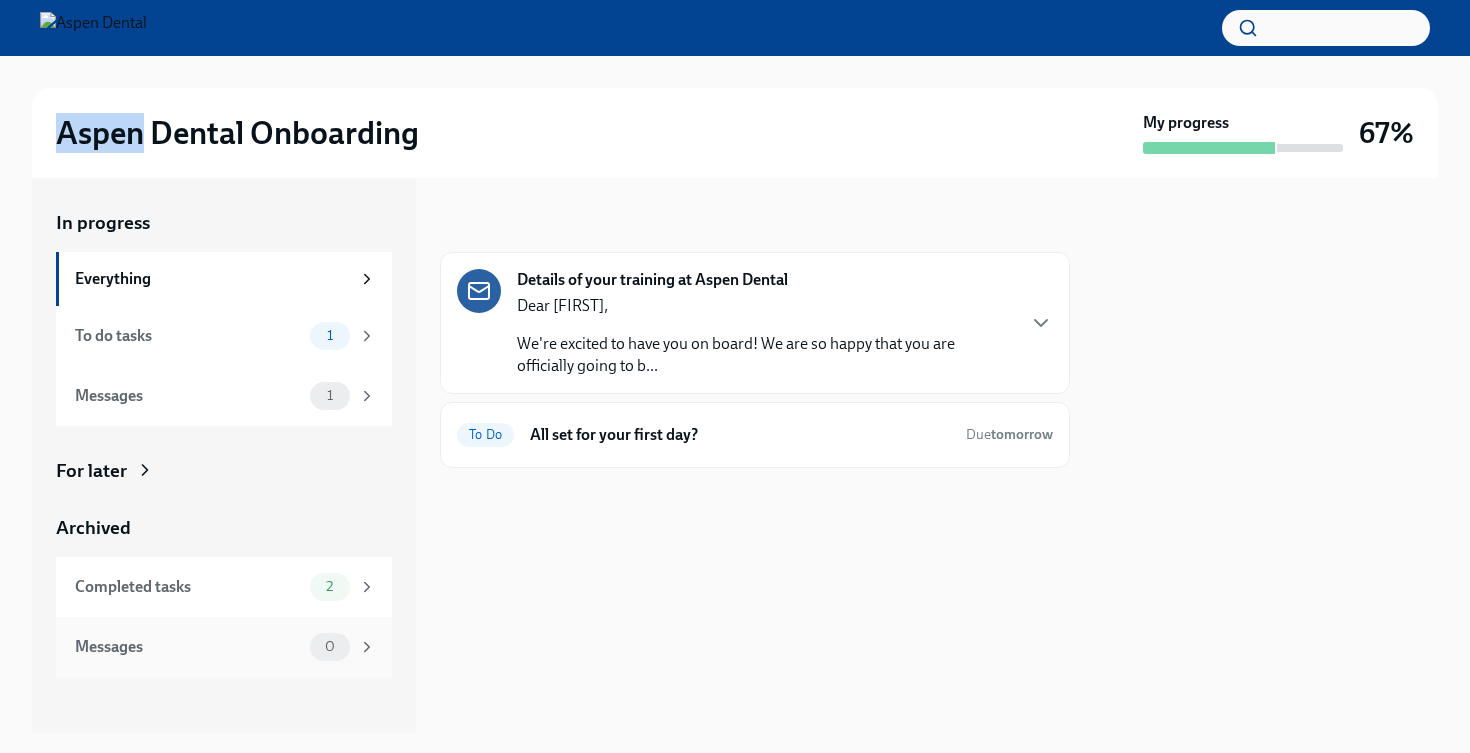 scroll, scrollTop: 0, scrollLeft: 0, axis: both 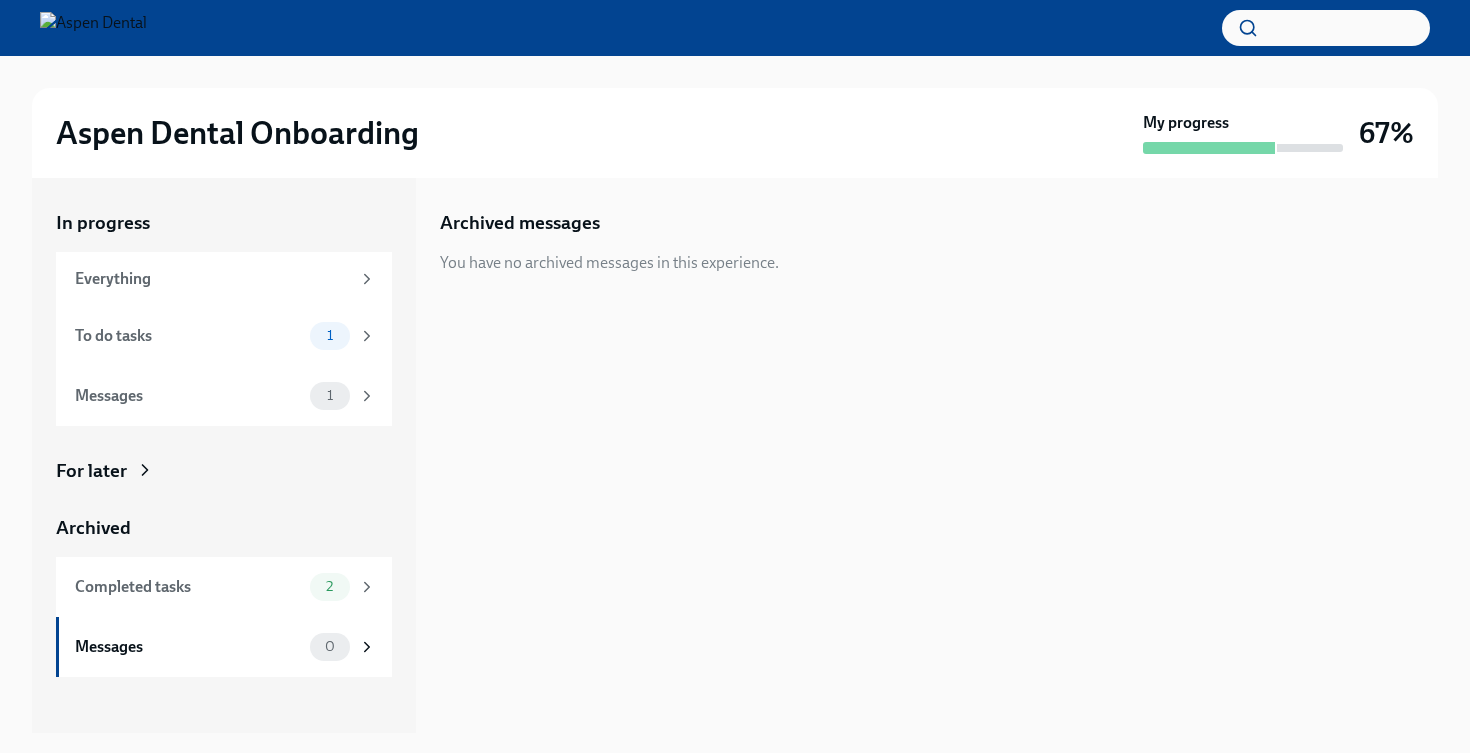 click on "You have no archived messages in this experience." at bounding box center [609, 263] 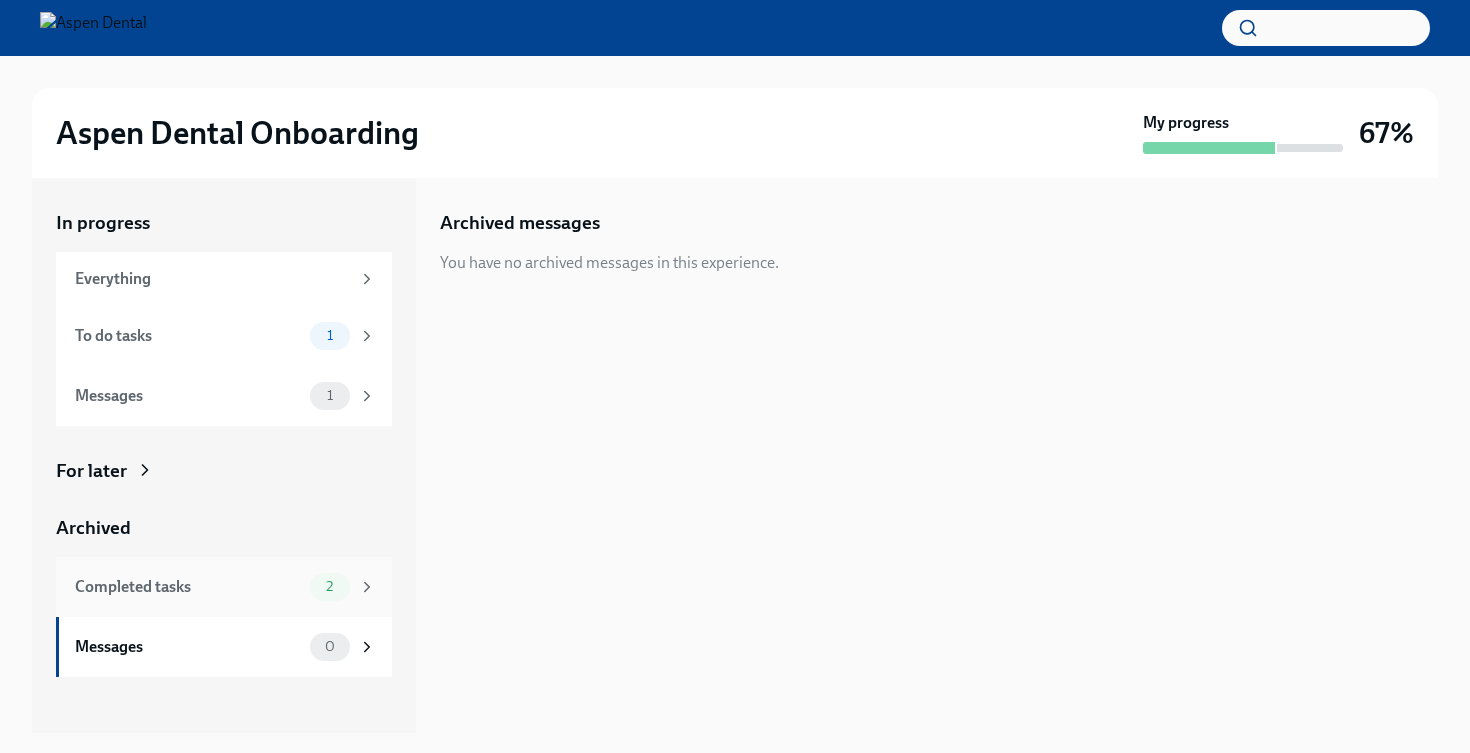 click on "Completed tasks" at bounding box center [188, 587] 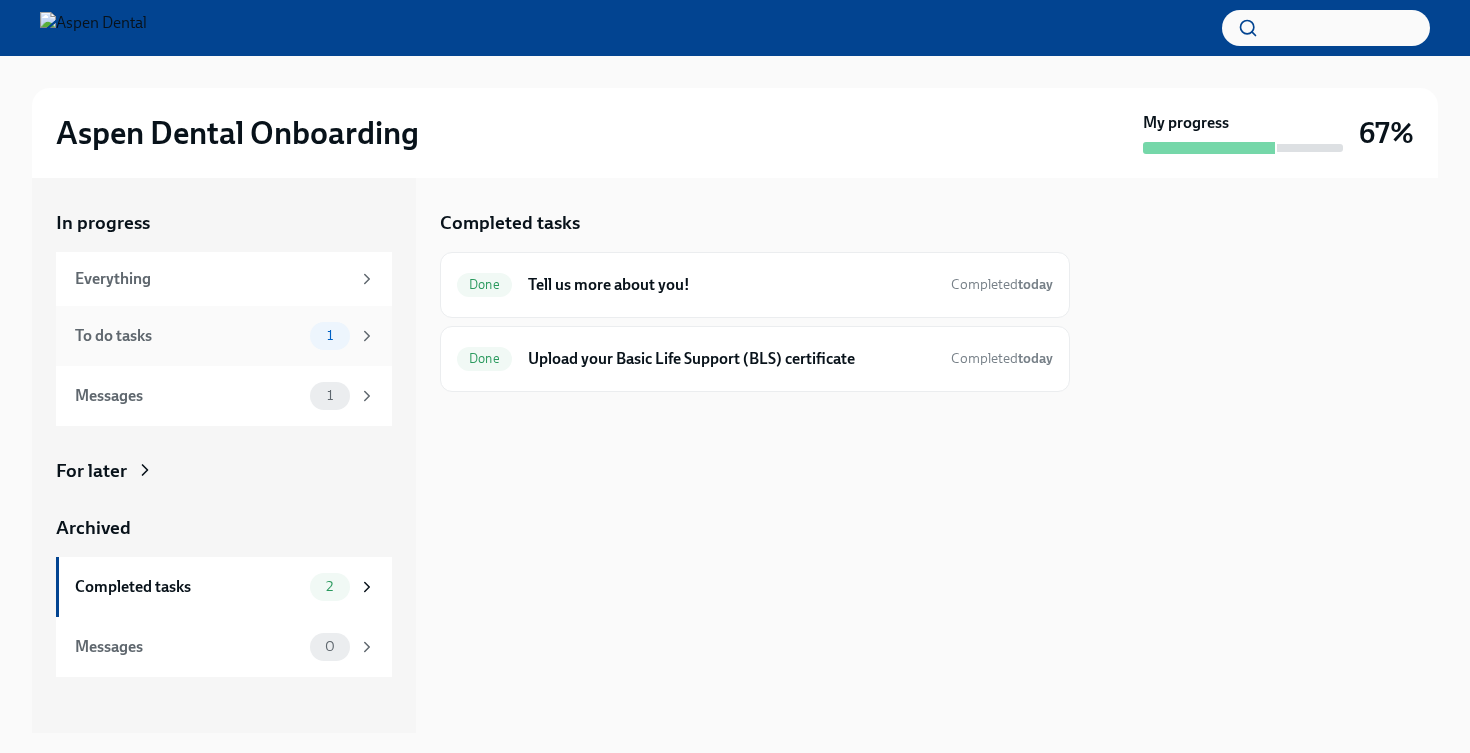 click on "To do tasks 1" at bounding box center (224, 336) 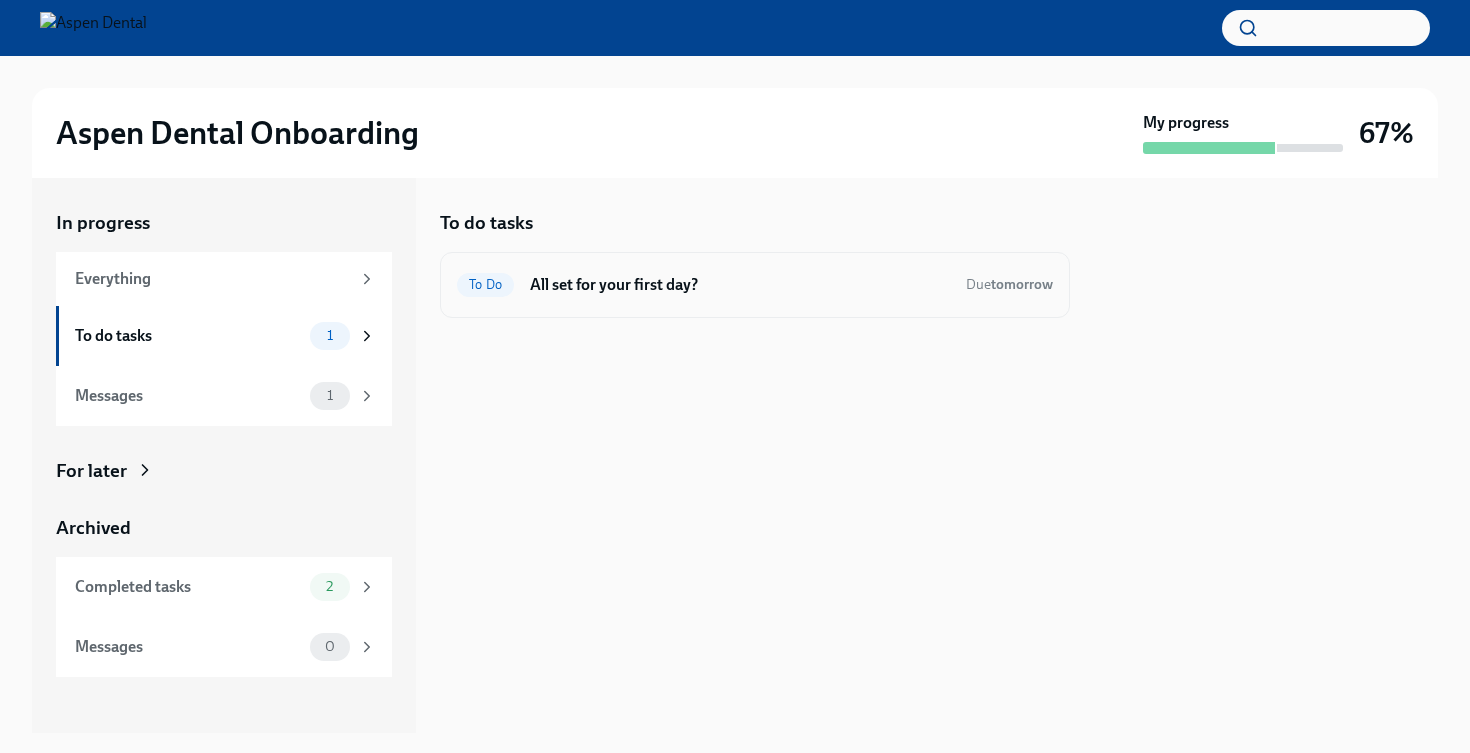 click on "All set for your first day?" at bounding box center (740, 285) 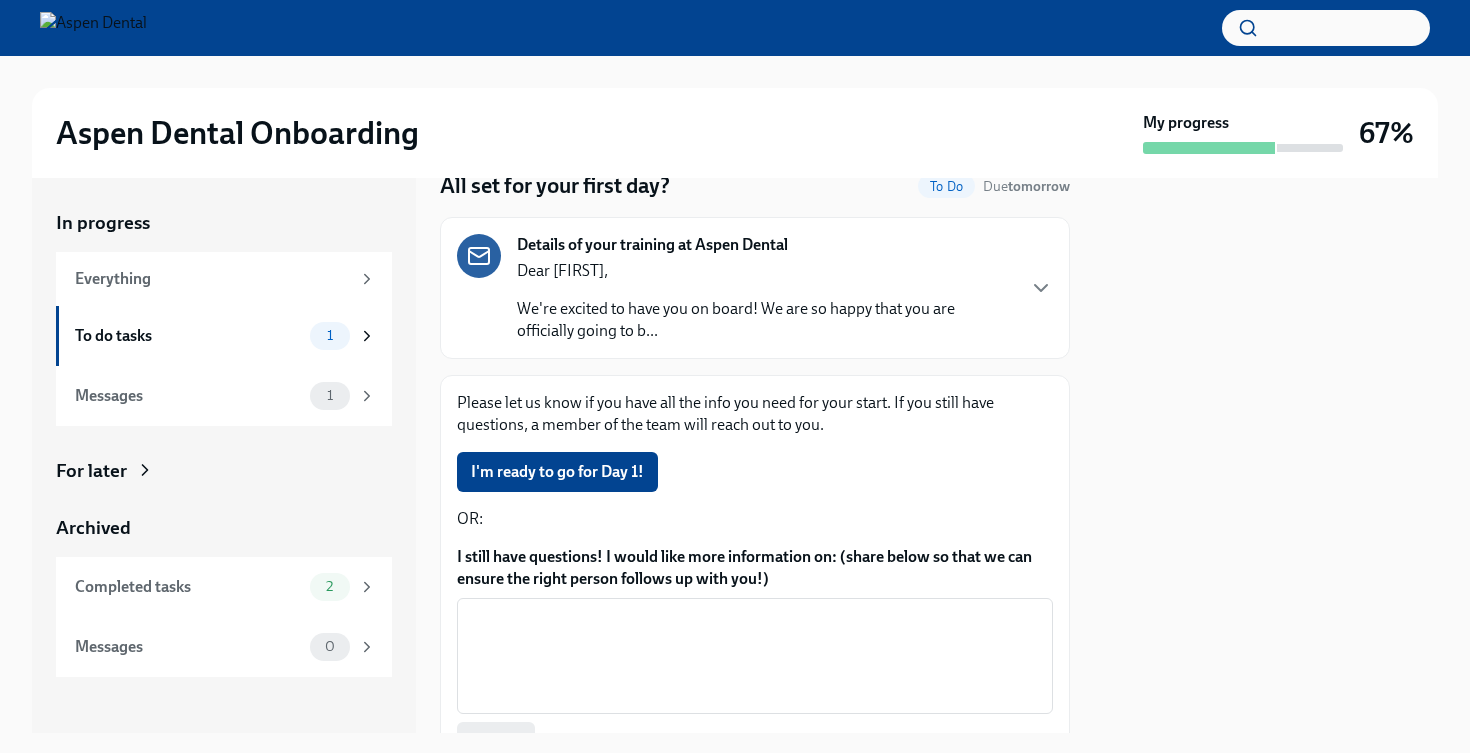 scroll, scrollTop: 81, scrollLeft: 0, axis: vertical 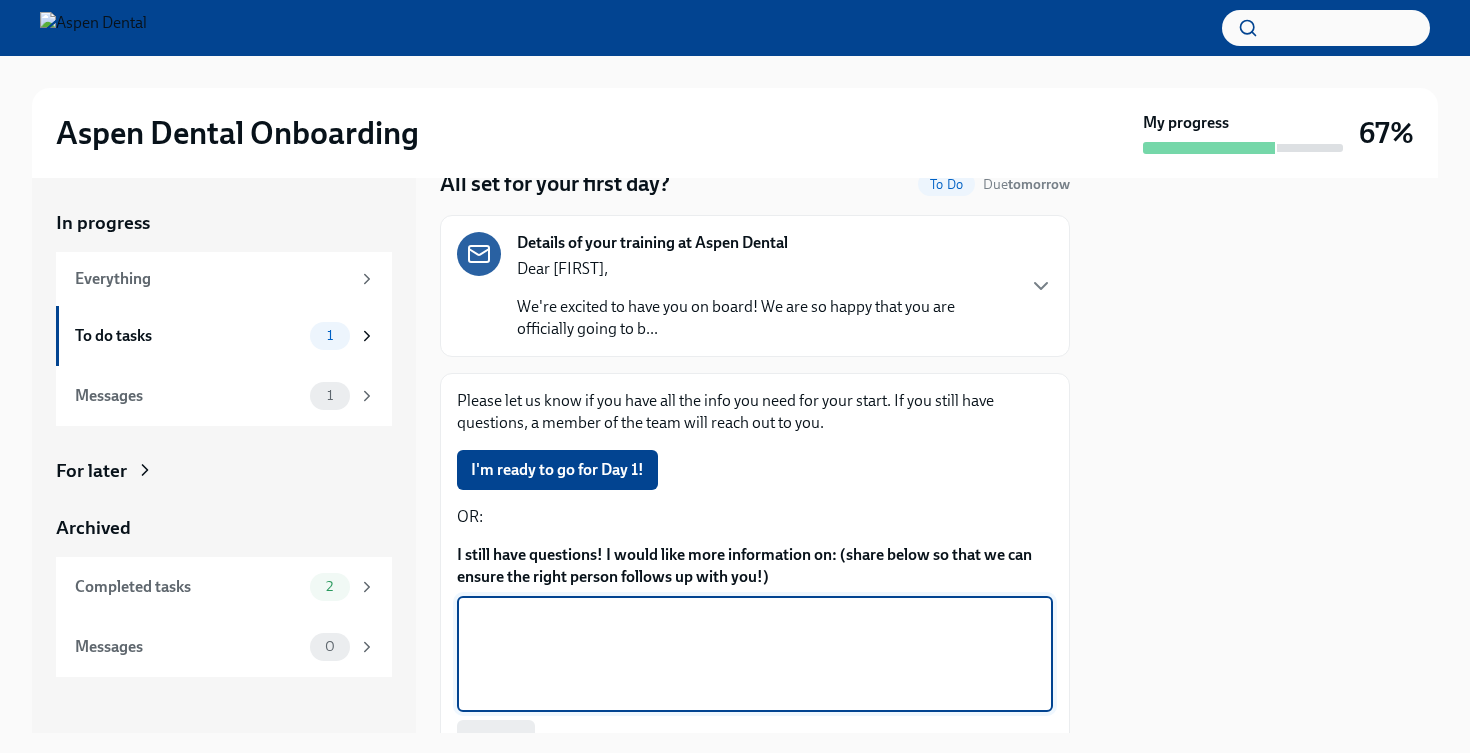 click on "I still have questions!  I would like more information on: (share below so that we can ensure the right person follows up with you!)" at bounding box center (755, 654) 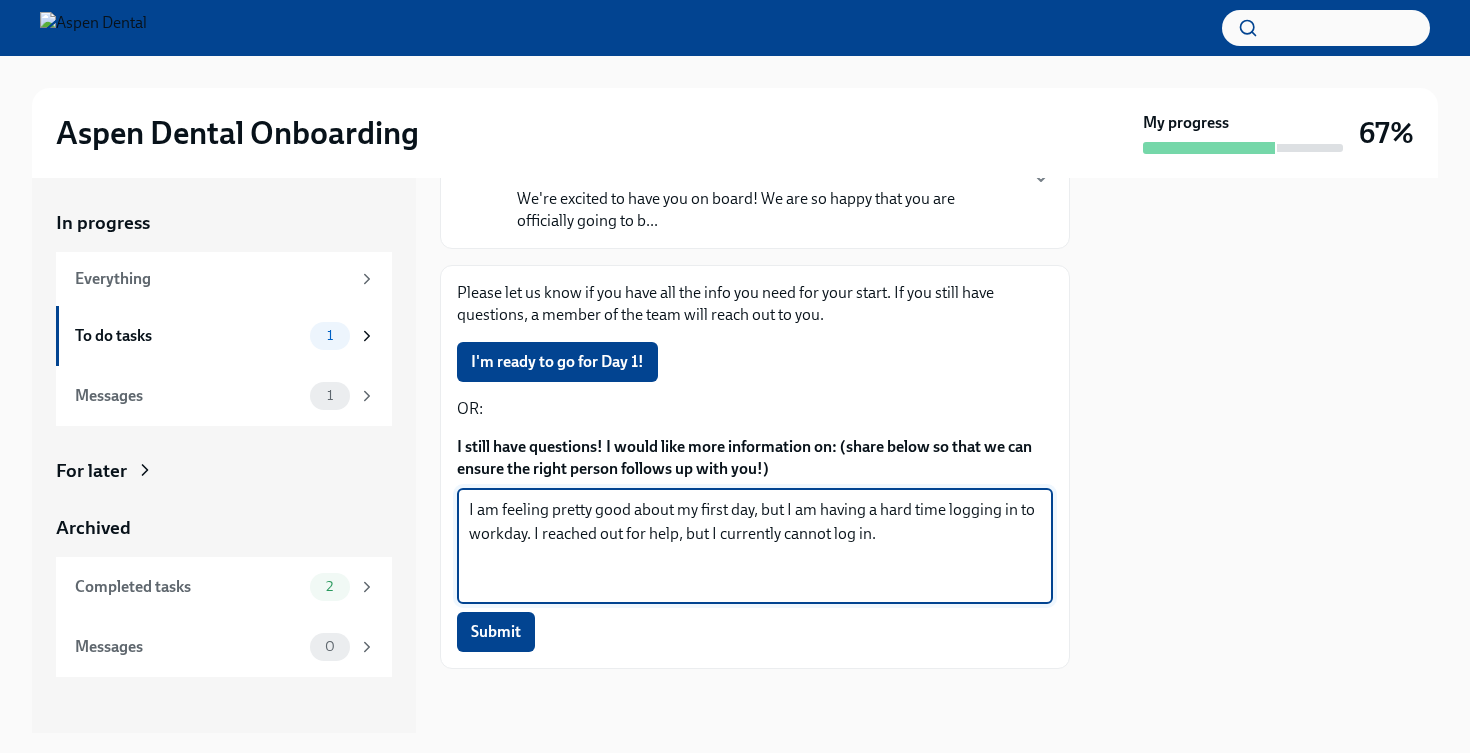 scroll, scrollTop: 189, scrollLeft: 0, axis: vertical 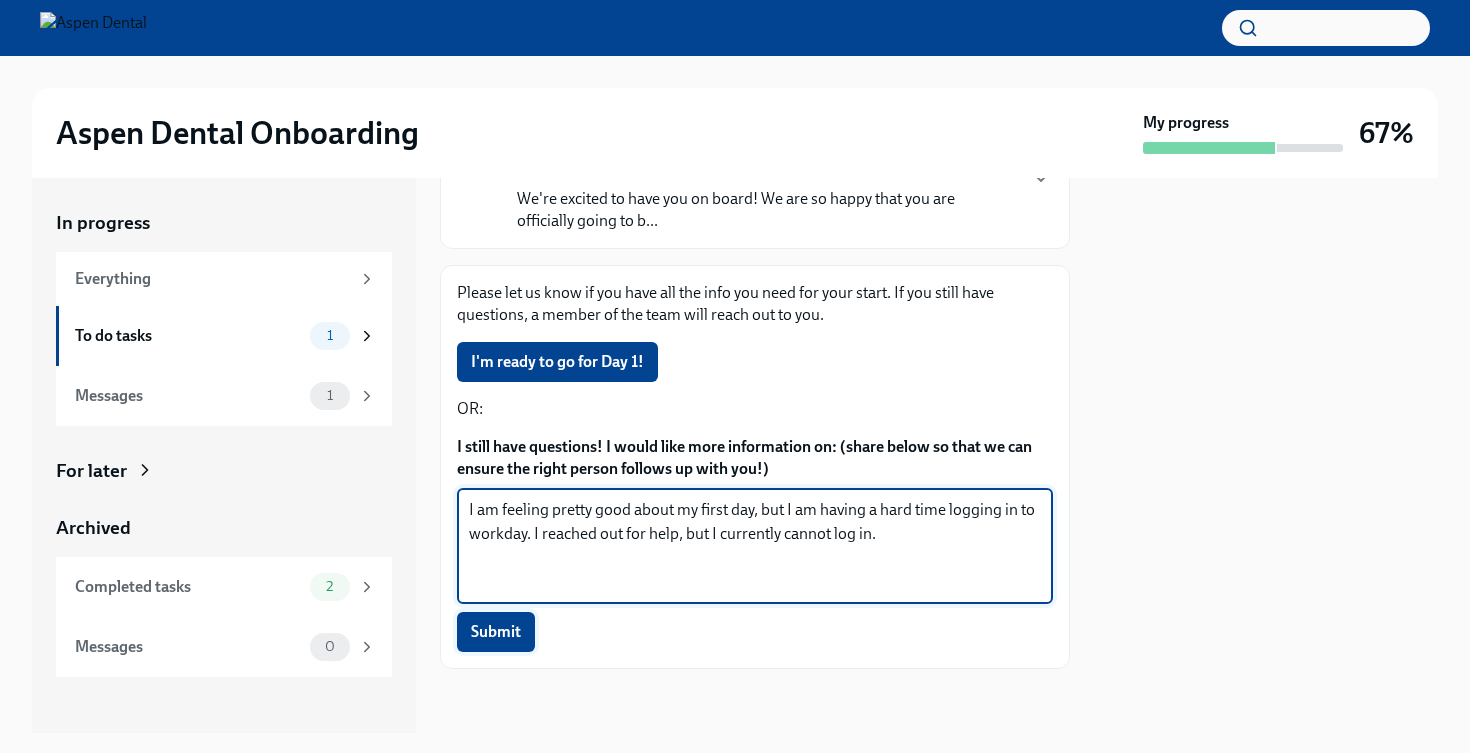 type on "I am feeling pretty good about my first day, but I am having a hard time logging in to workday. I reached out for help, but I currently cannot log in." 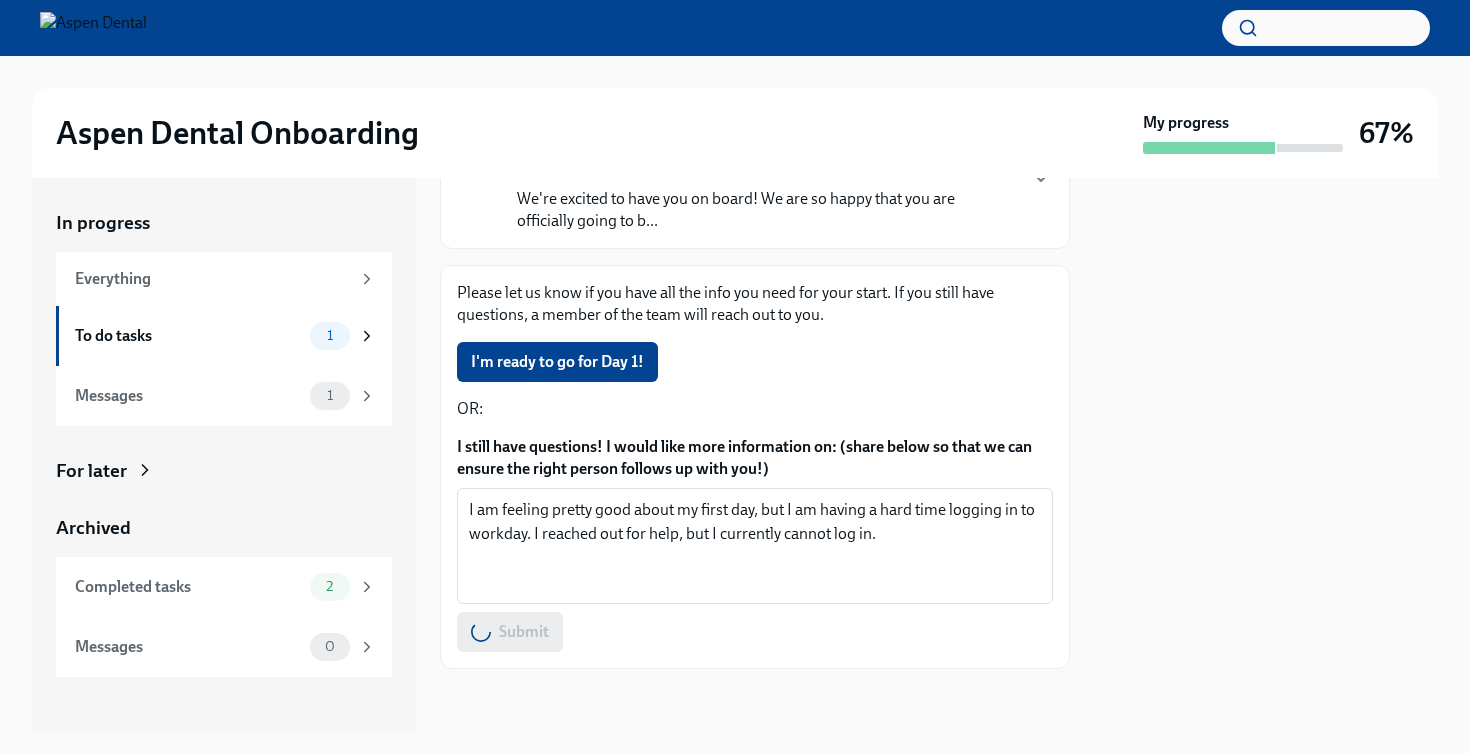 click at bounding box center (735, 28) 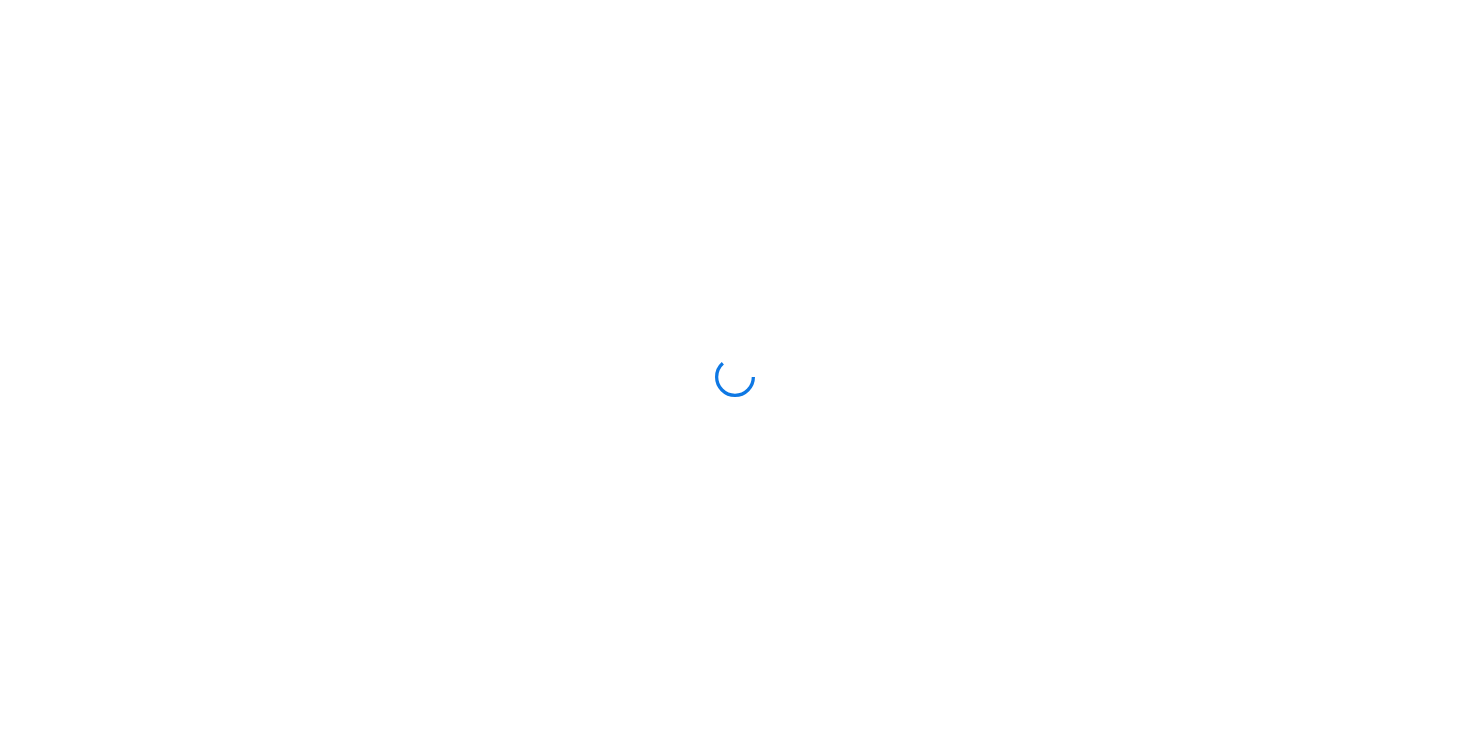 scroll, scrollTop: 0, scrollLeft: 0, axis: both 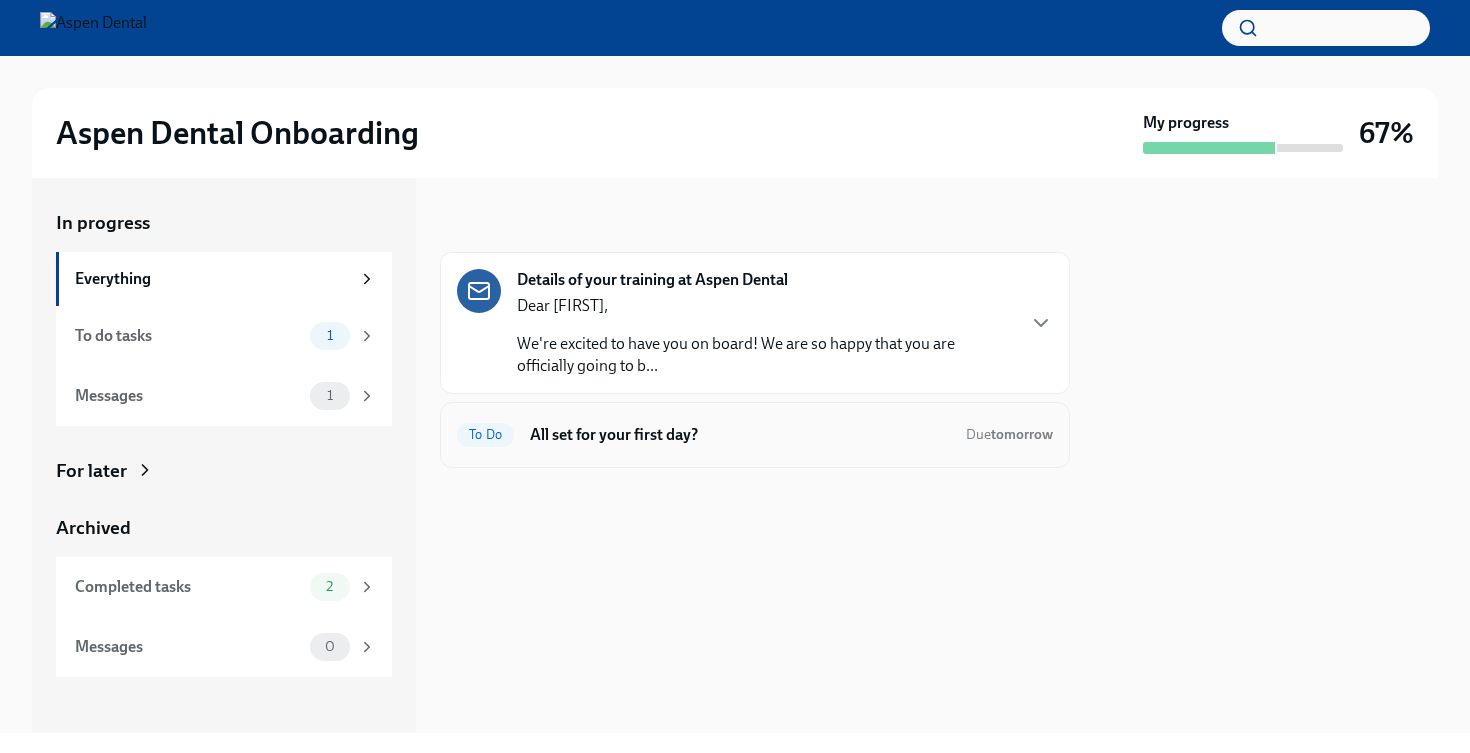 click on "To Do All set for your first day? Due  tomorrow" at bounding box center [755, 435] 